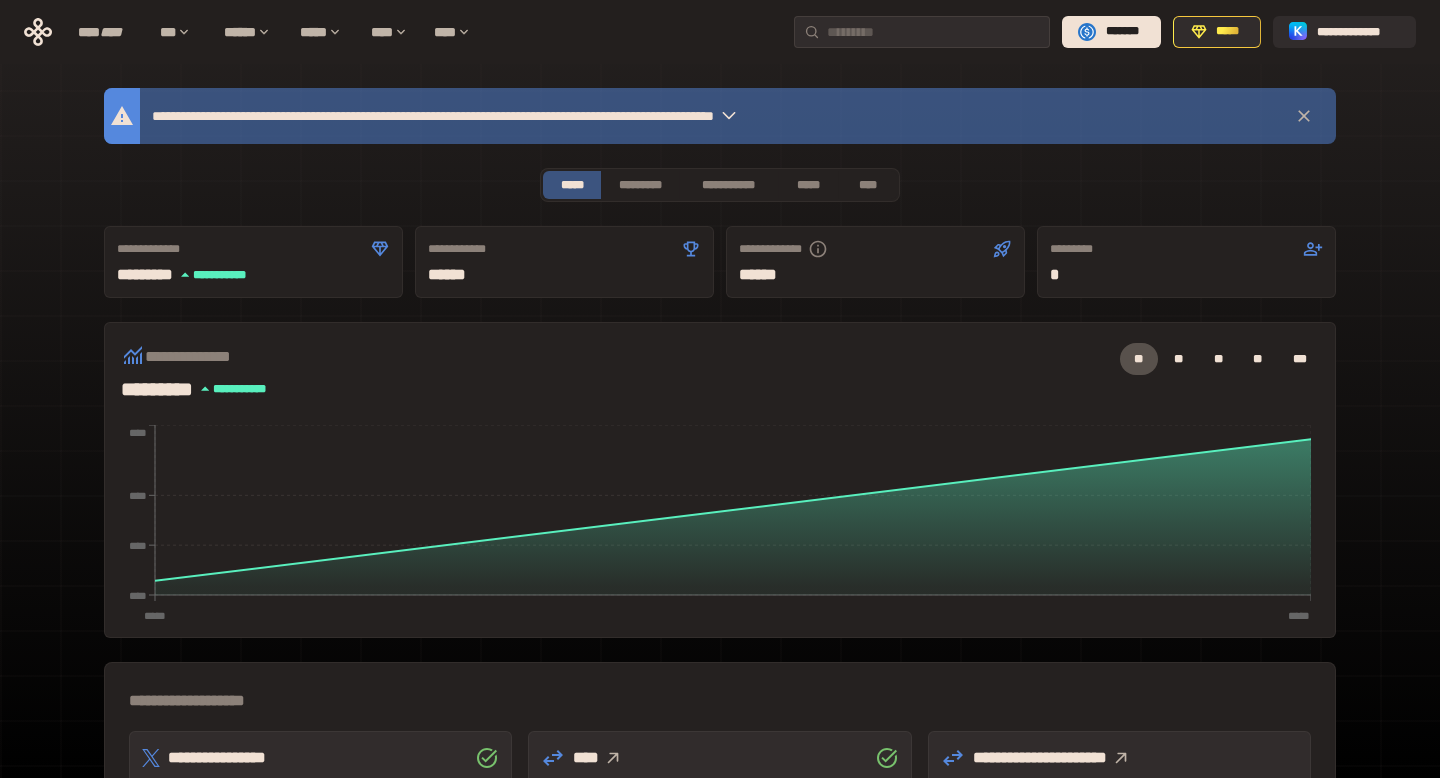 scroll, scrollTop: 0, scrollLeft: 0, axis: both 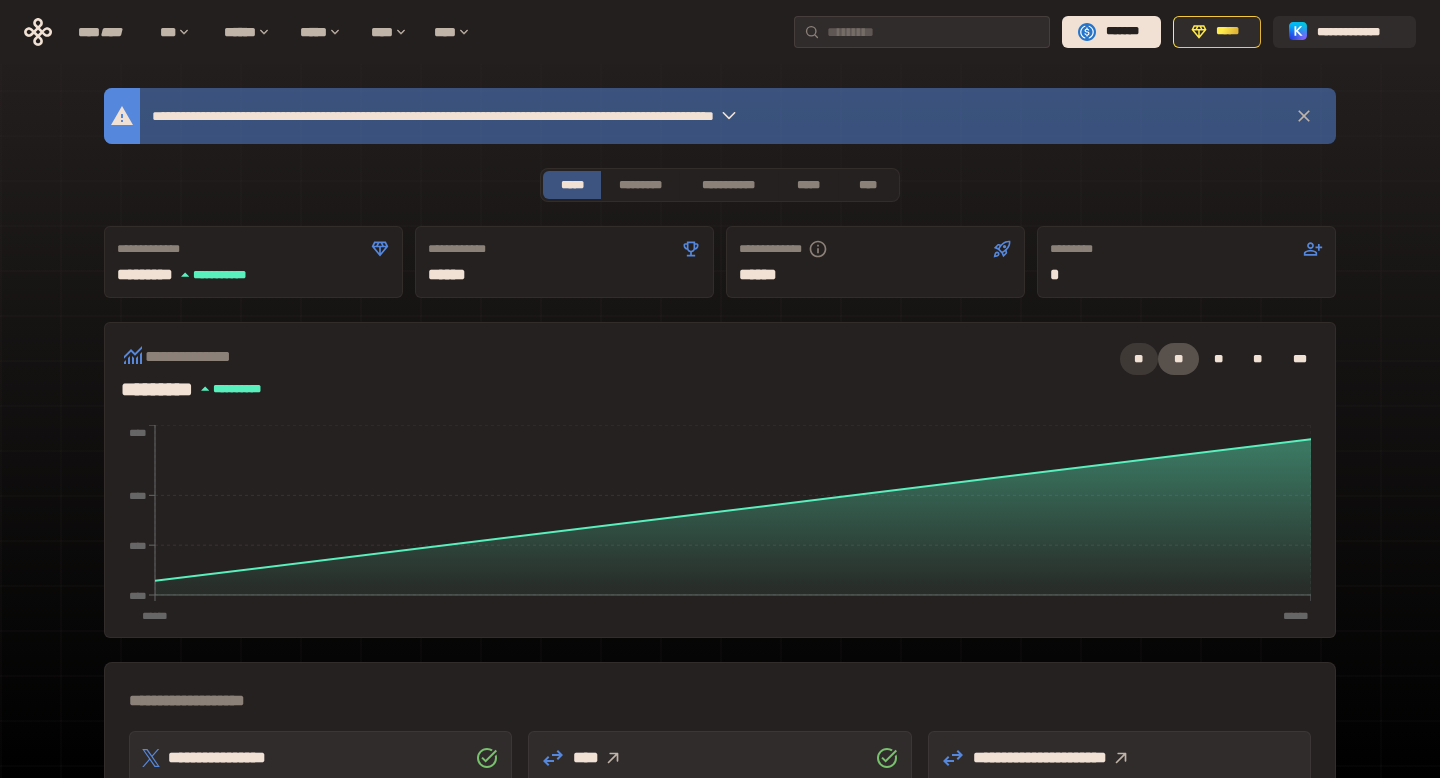 click on "**" at bounding box center (1139, 359) 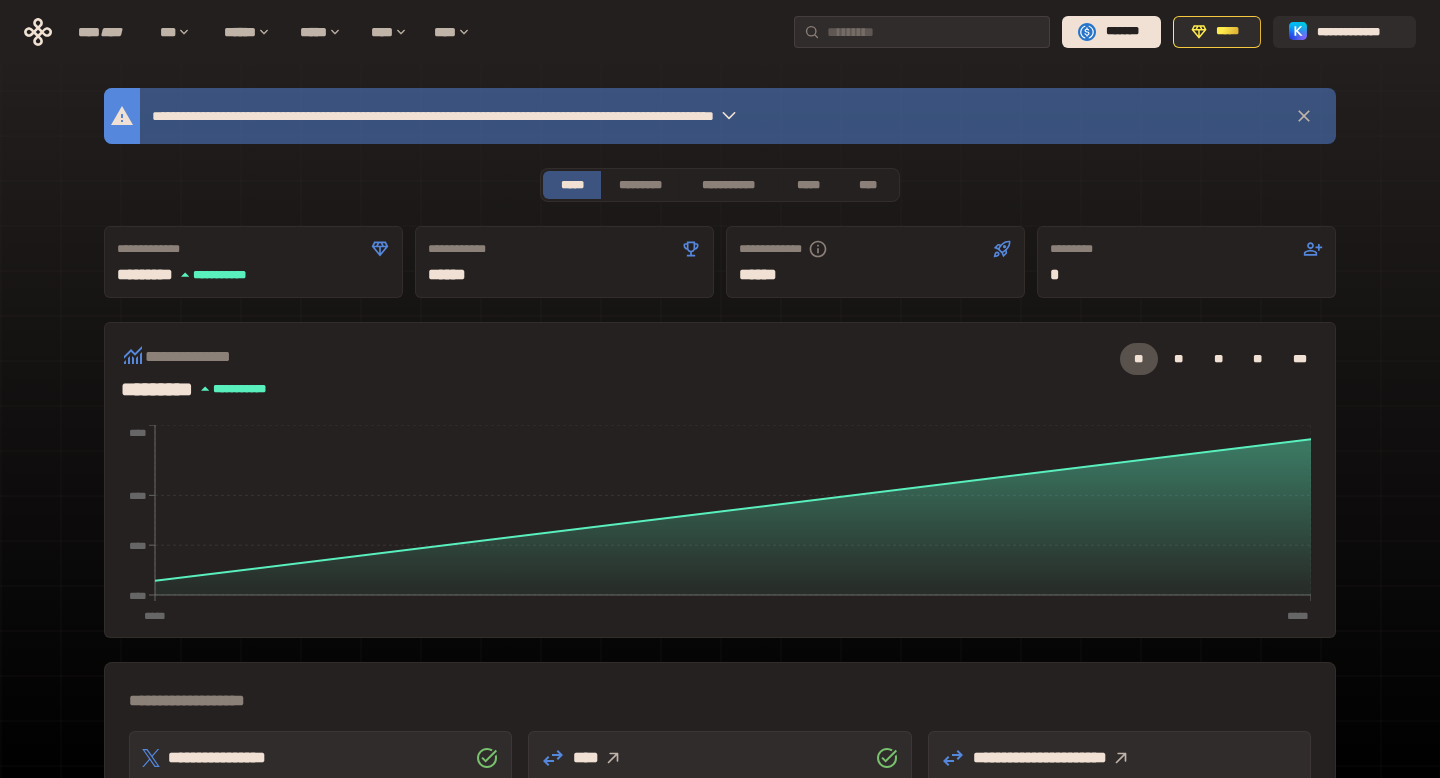 click 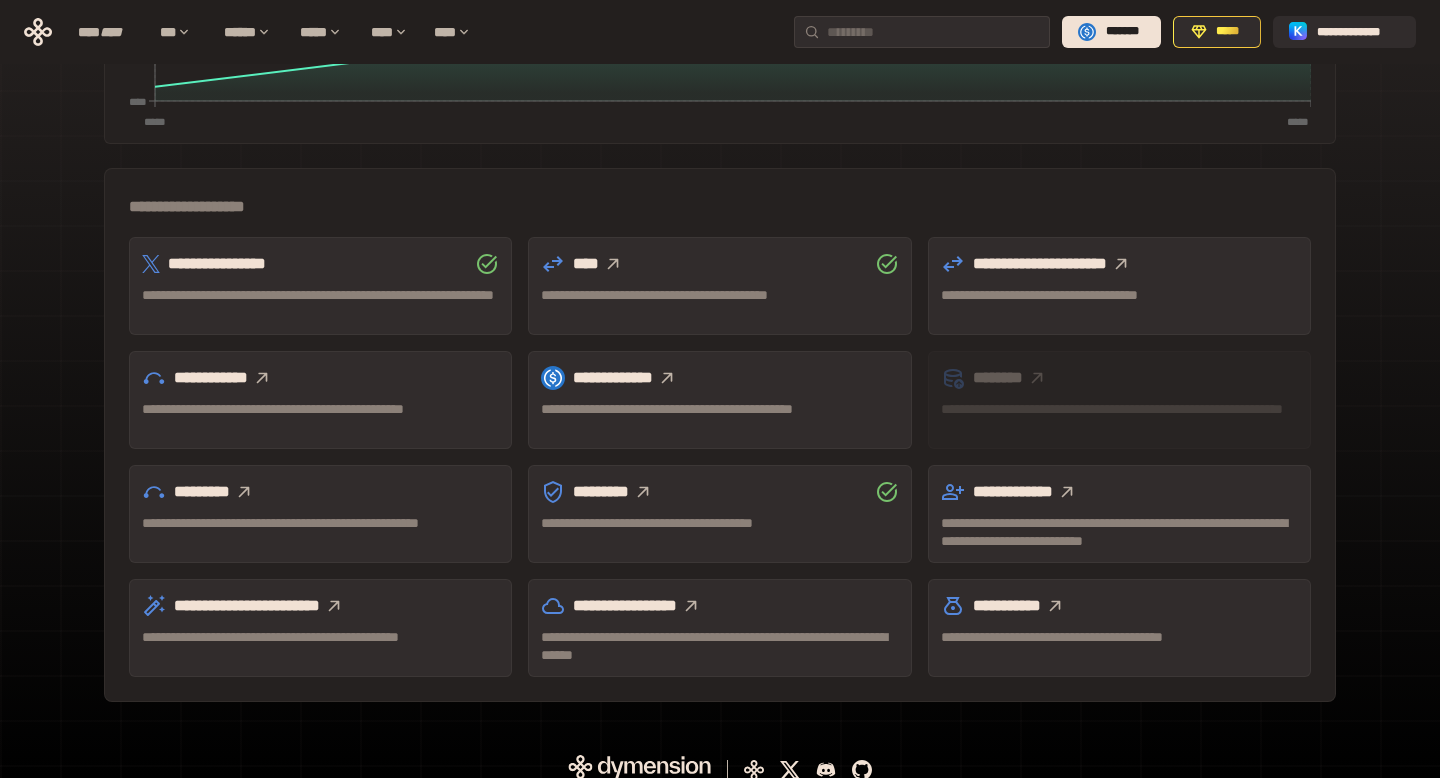 scroll, scrollTop: 510, scrollLeft: 0, axis: vertical 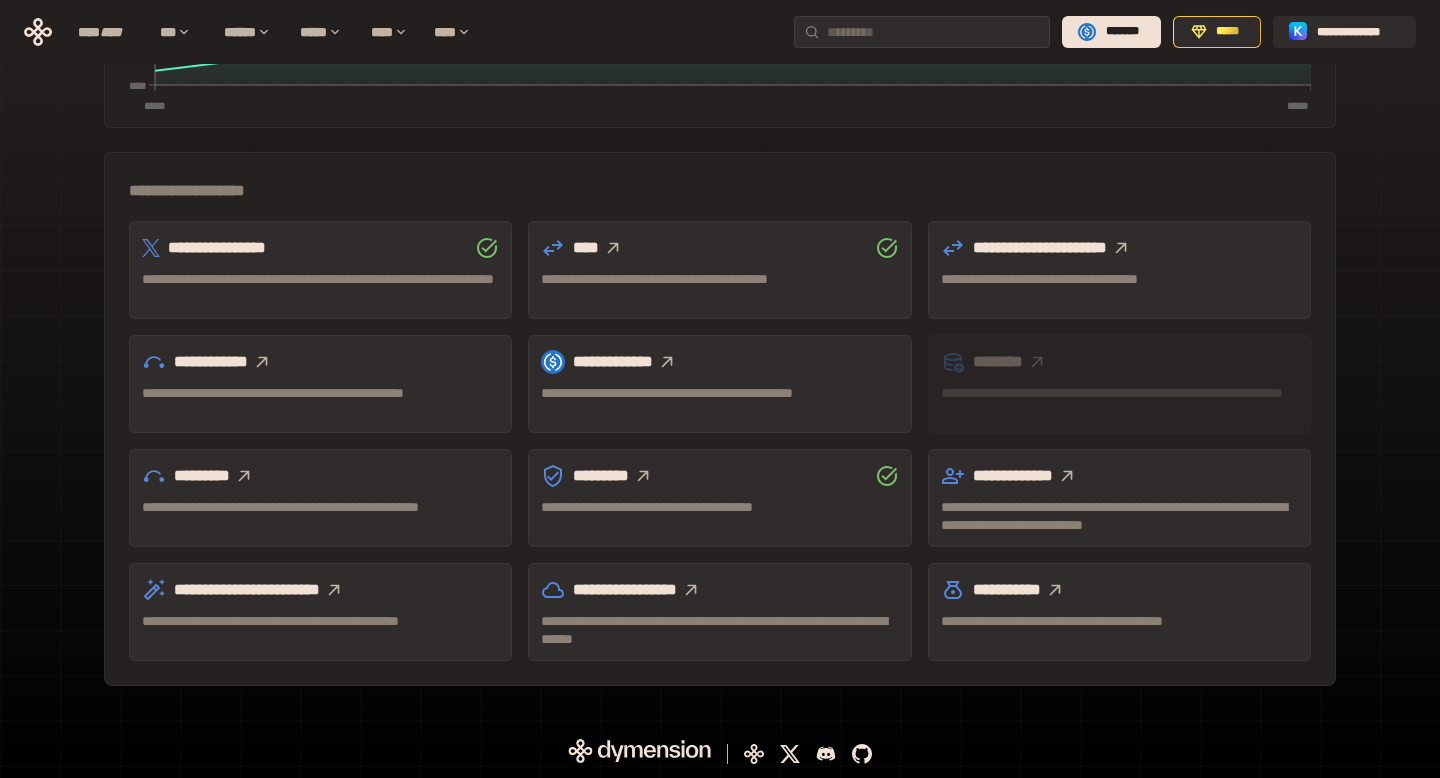 click on "**********" at bounding box center [719, 279] 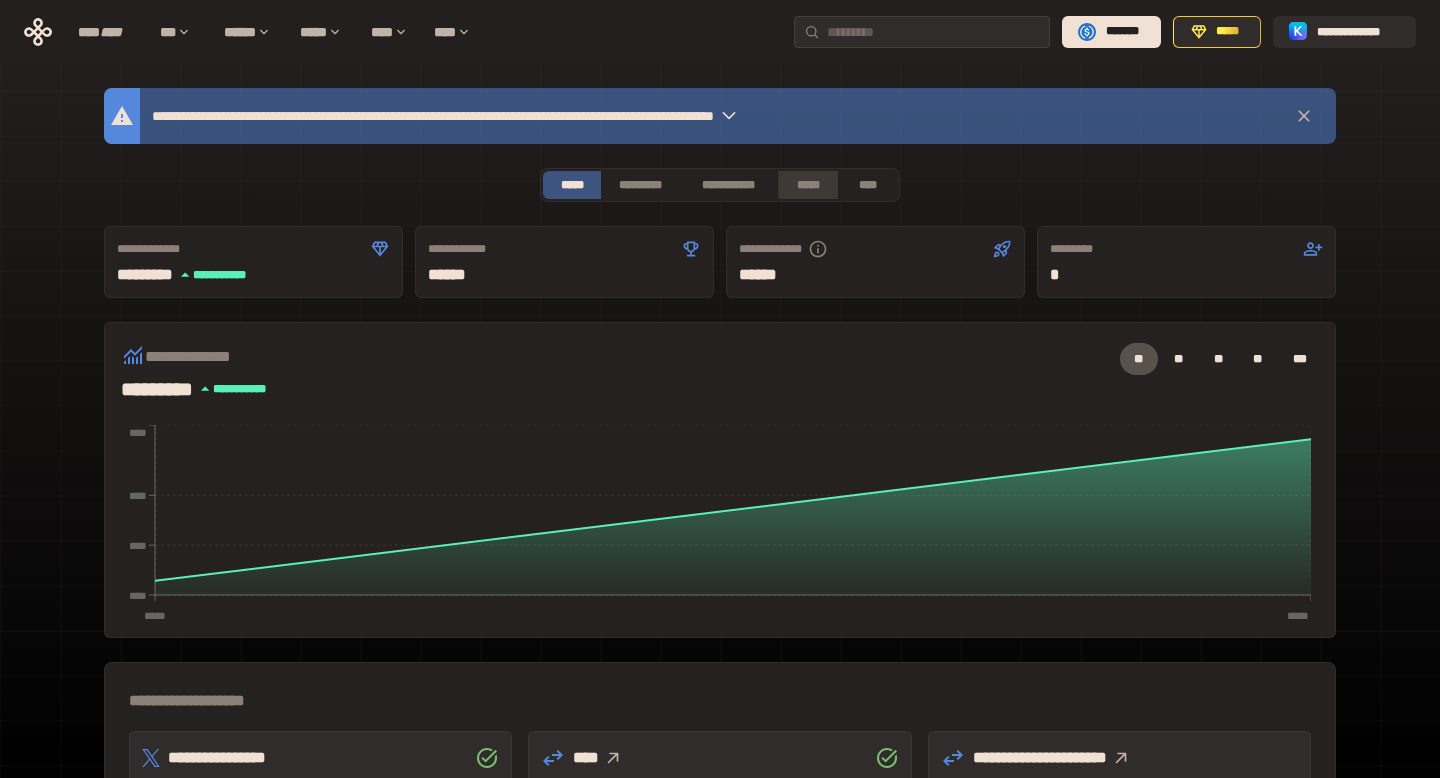 click on "*****" at bounding box center (807, 185) 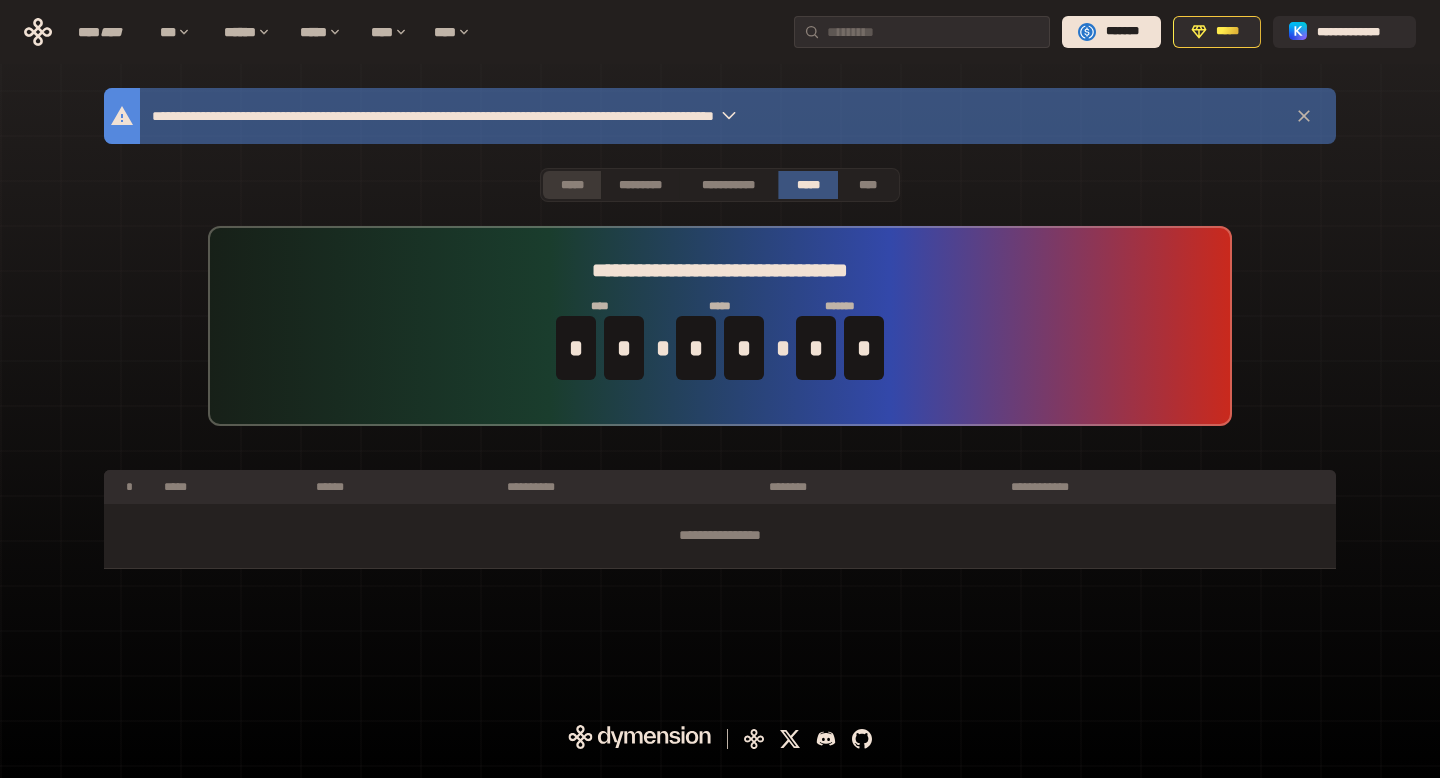 click on "*****" at bounding box center [572, 185] 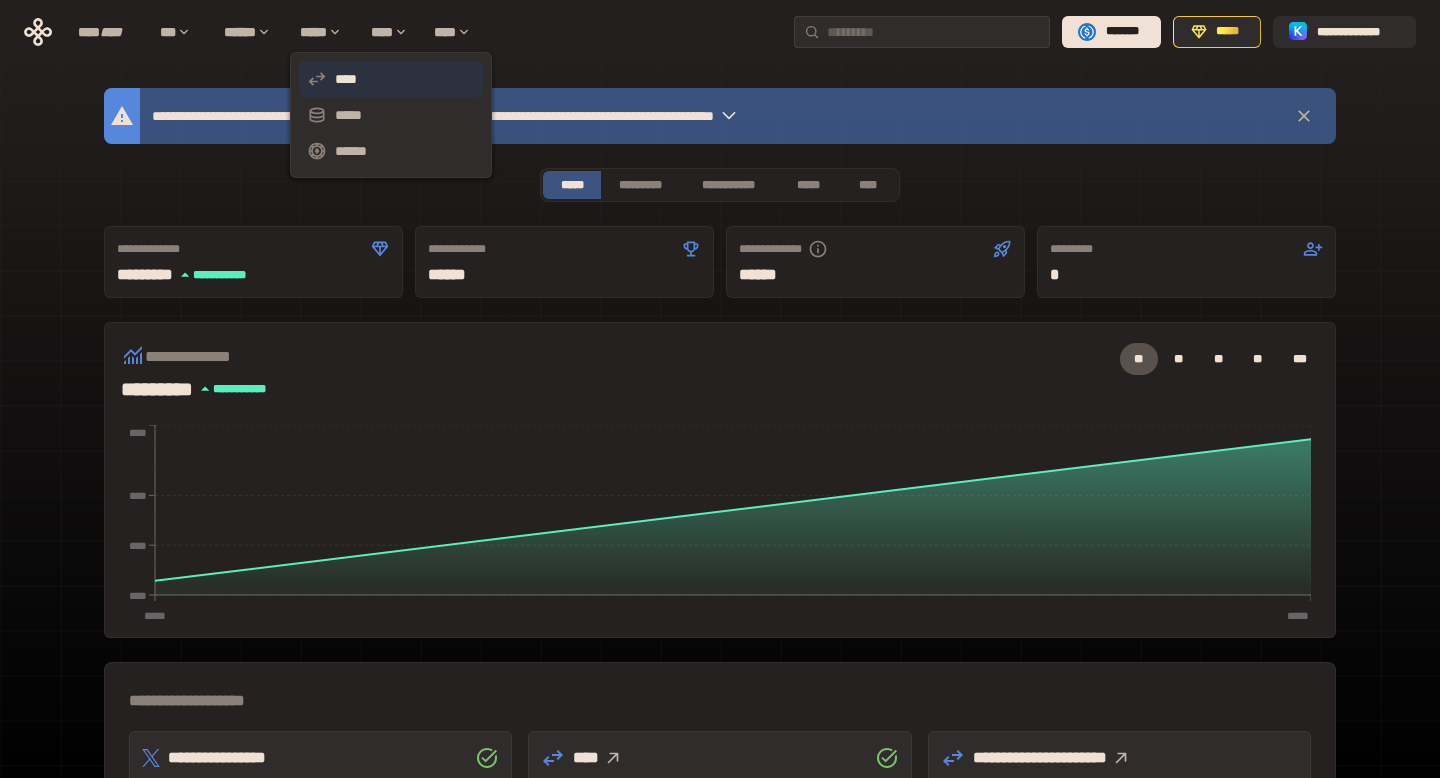 click on "****" at bounding box center [391, 79] 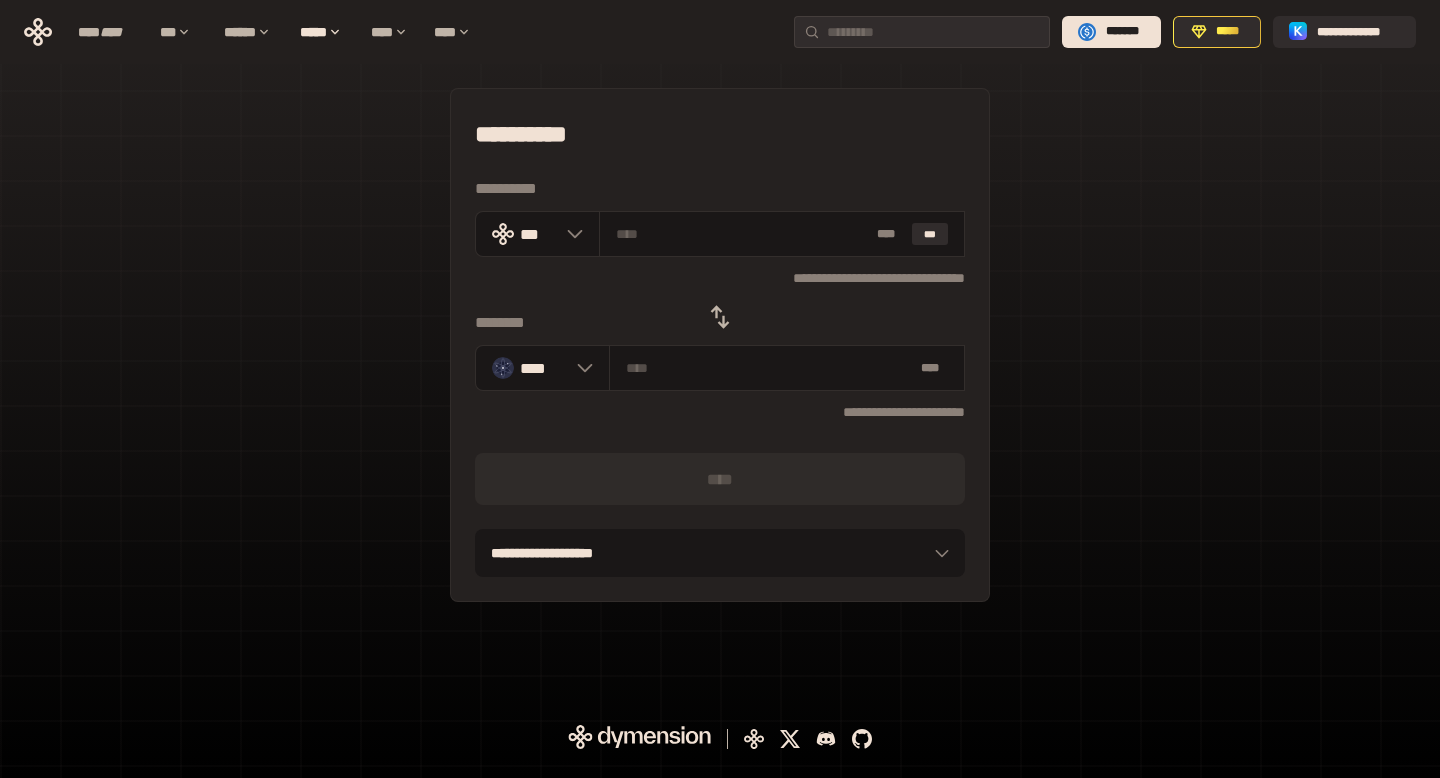 click 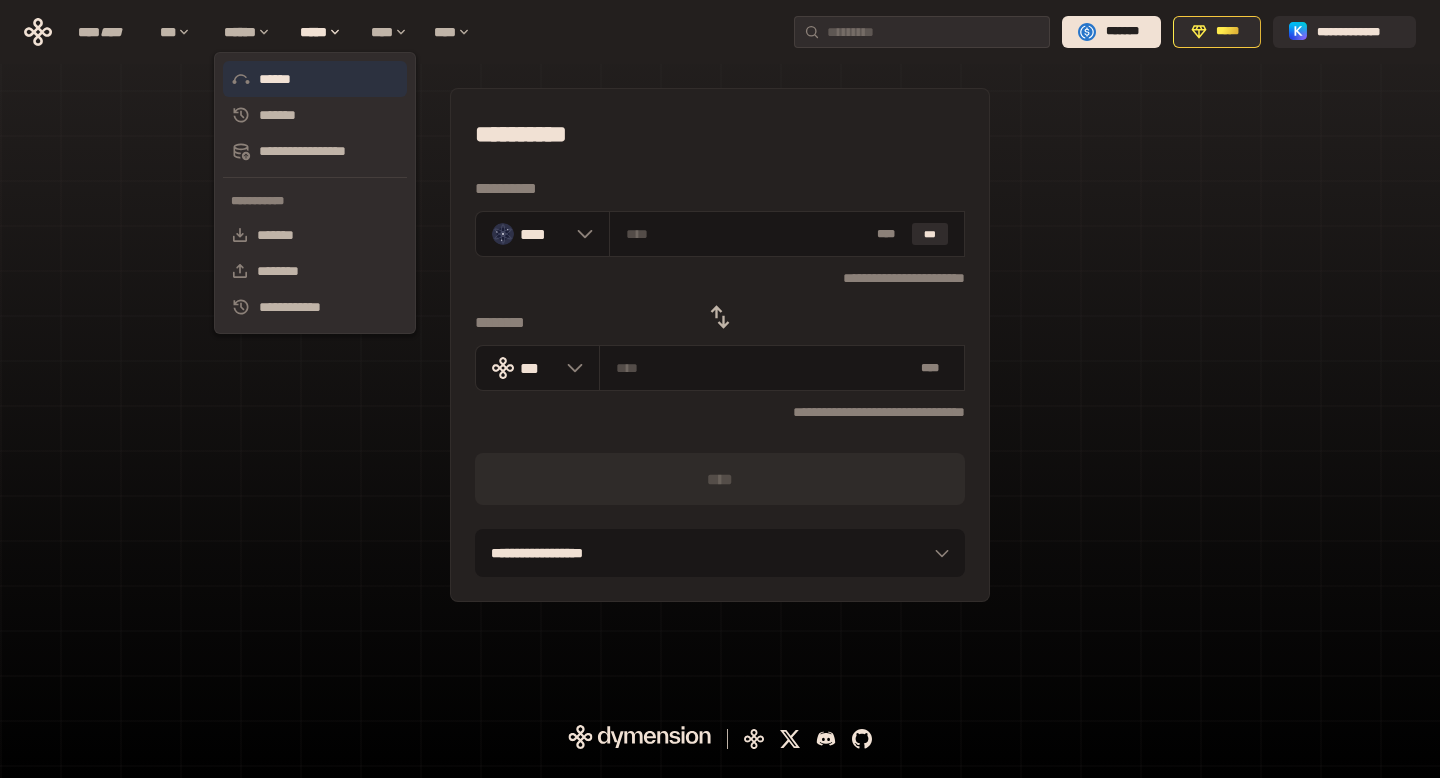 click on "******" at bounding box center [315, 79] 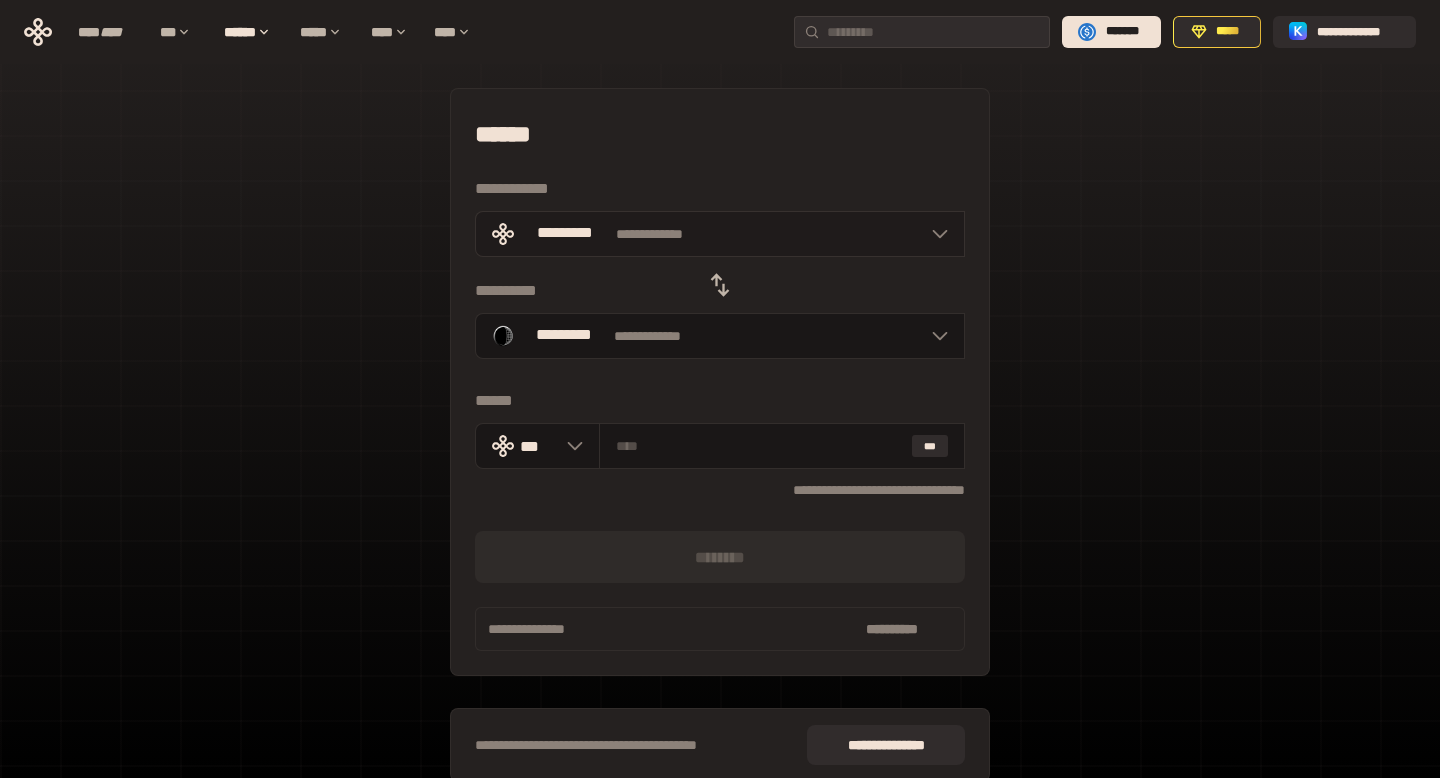 click 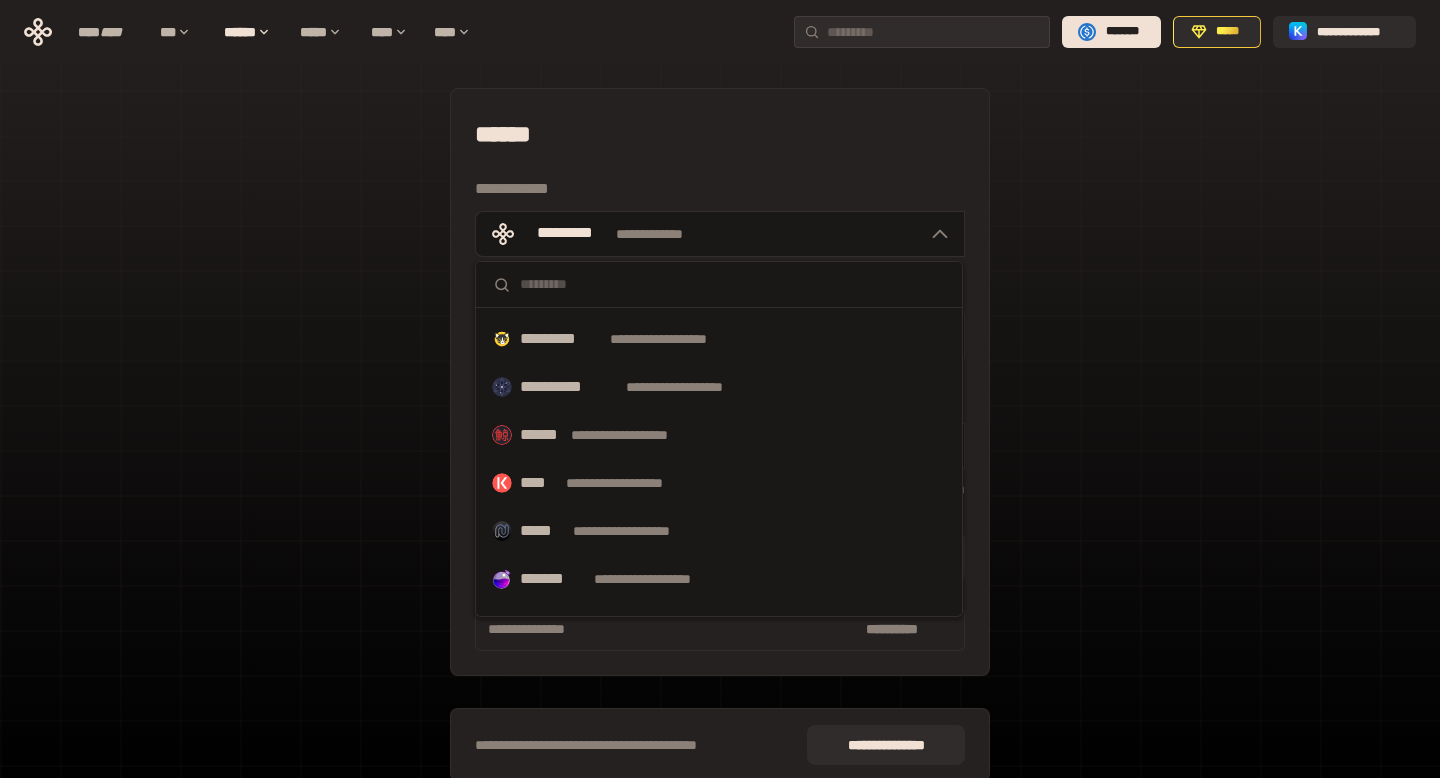 scroll, scrollTop: 994, scrollLeft: 0, axis: vertical 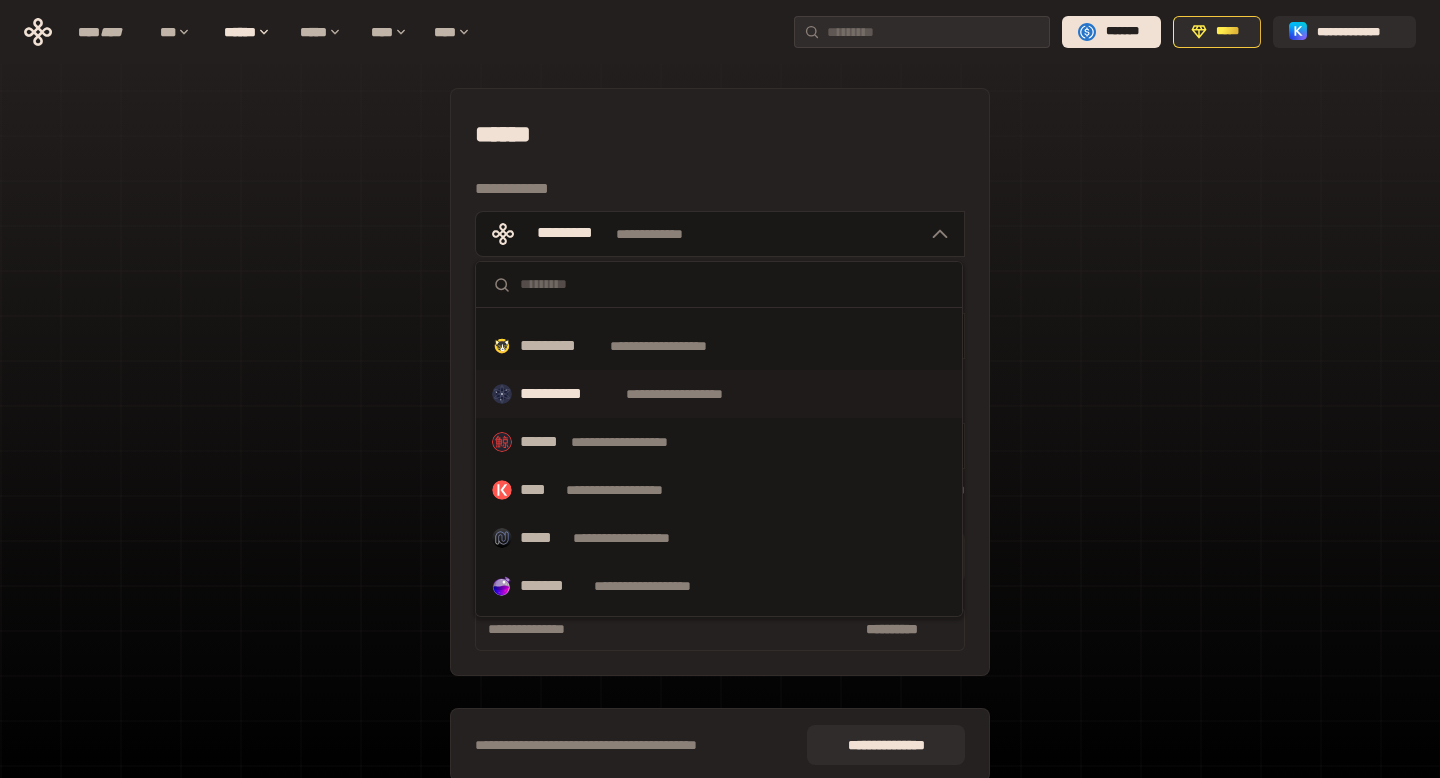 click on "**********" at bounding box center [693, 394] 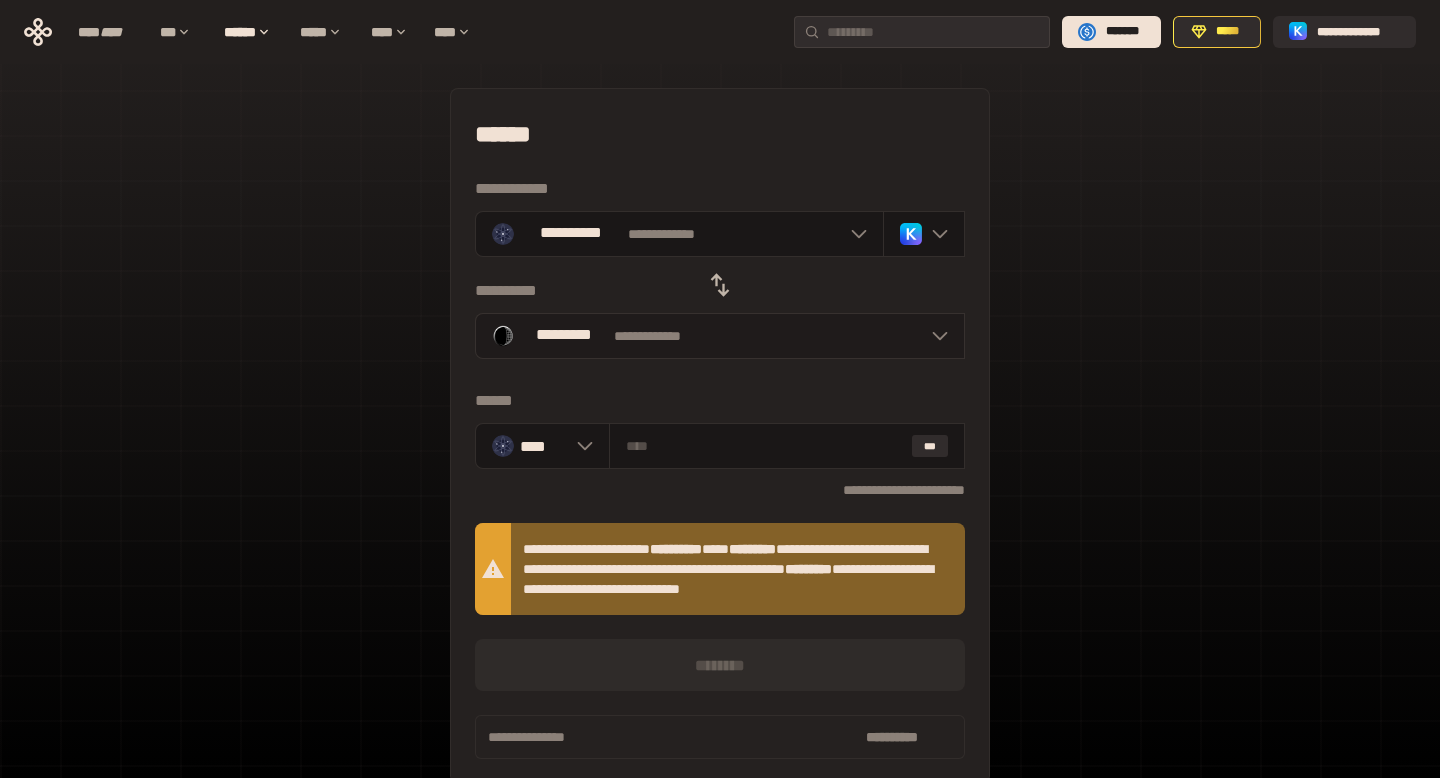 click 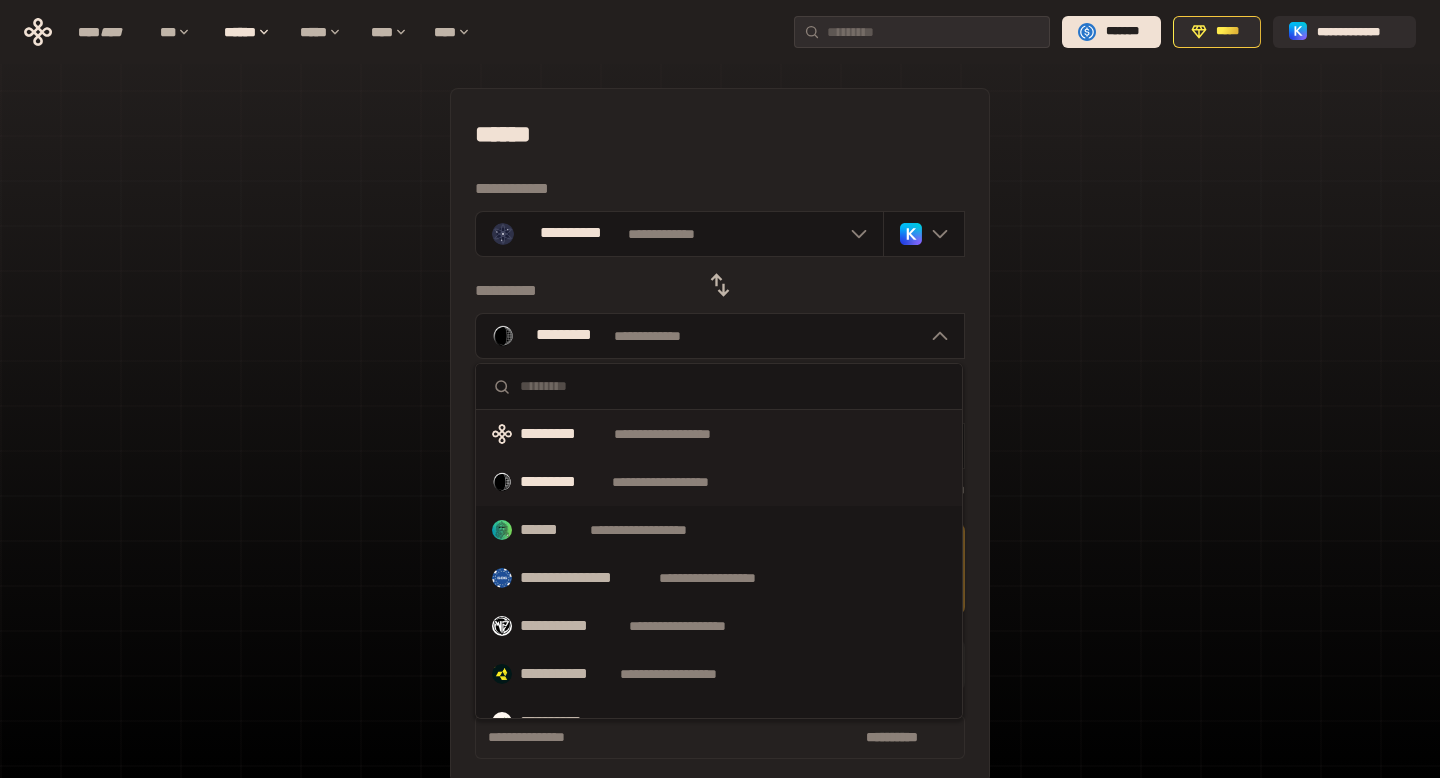 click on "**********" at bounding box center (719, 434) 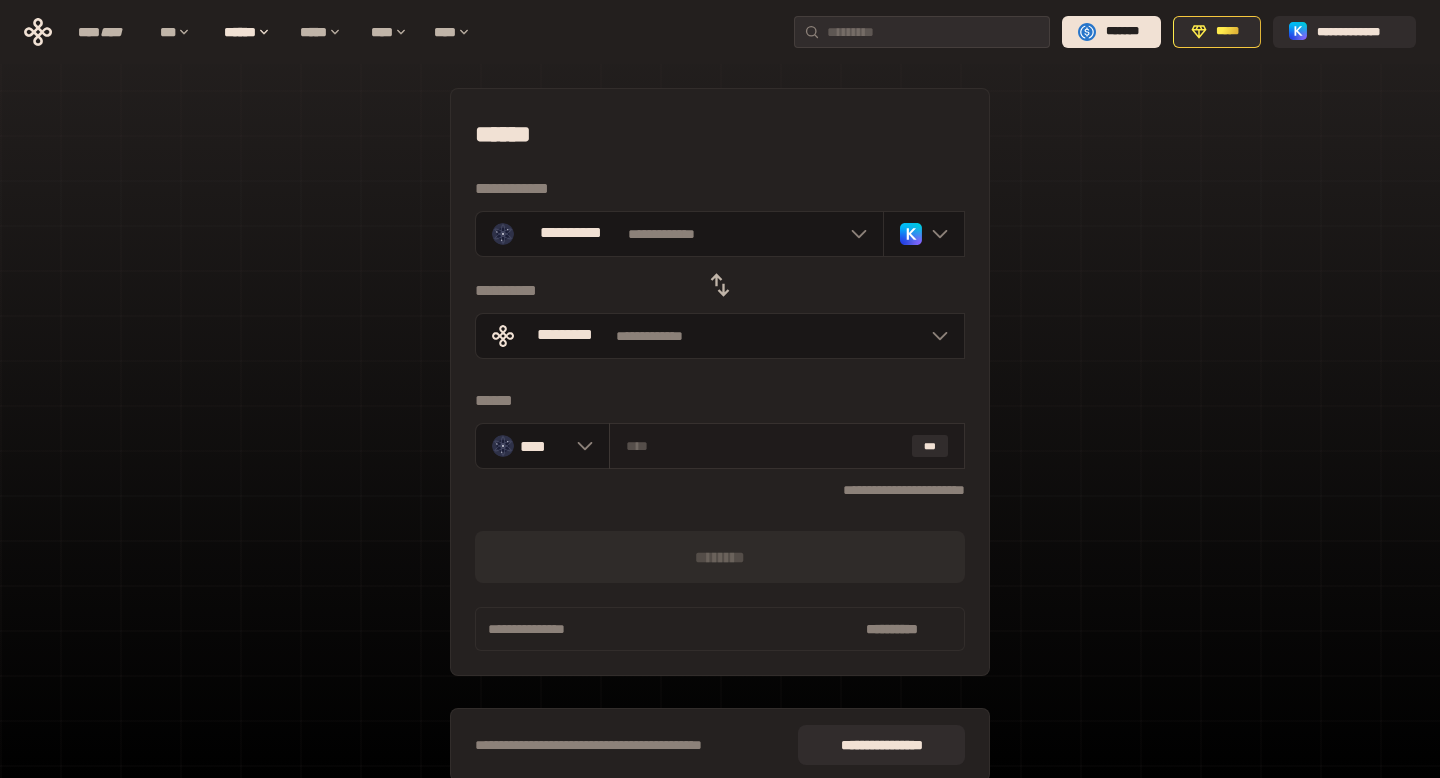 click at bounding box center [765, 446] 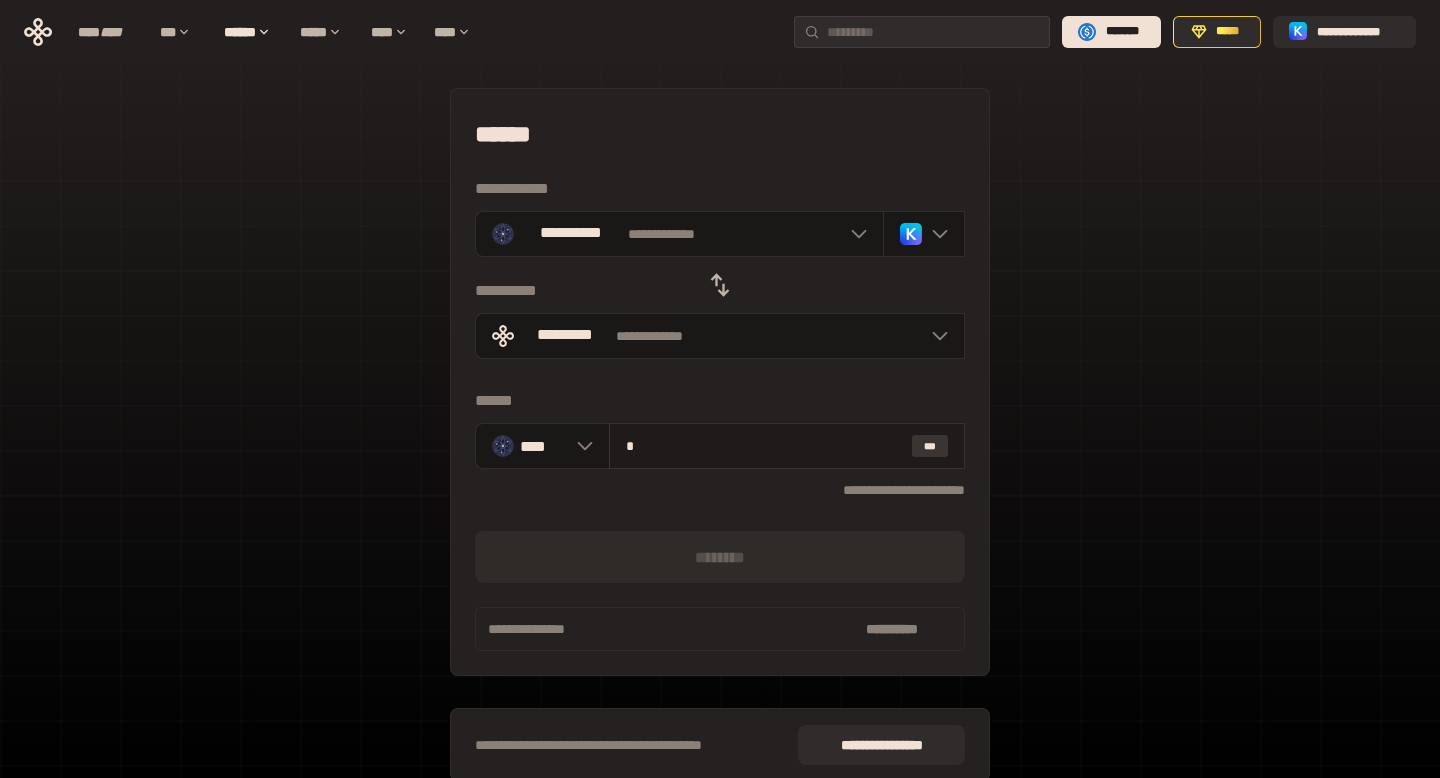 click on "***" at bounding box center [930, 446] 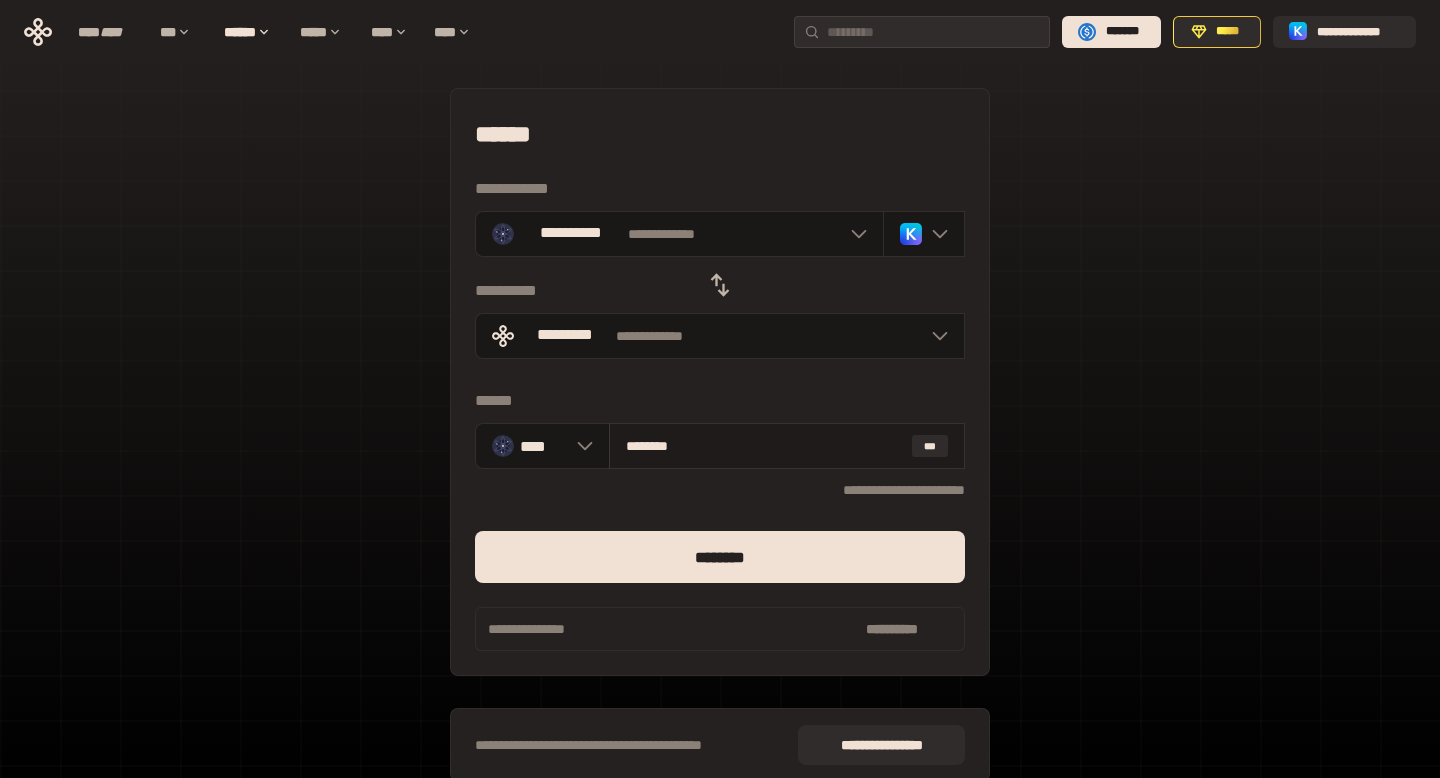 click on "********" at bounding box center (765, 446) 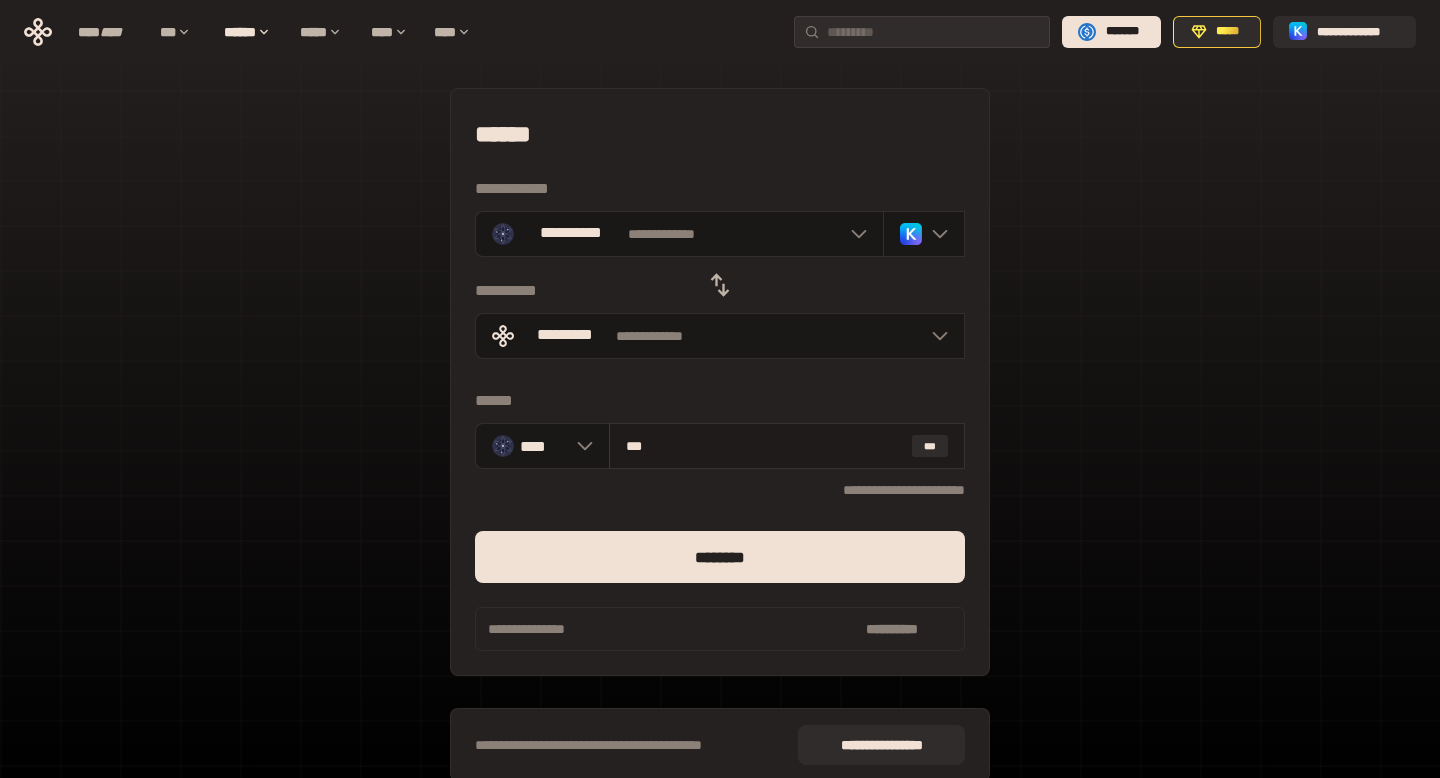 type on "**" 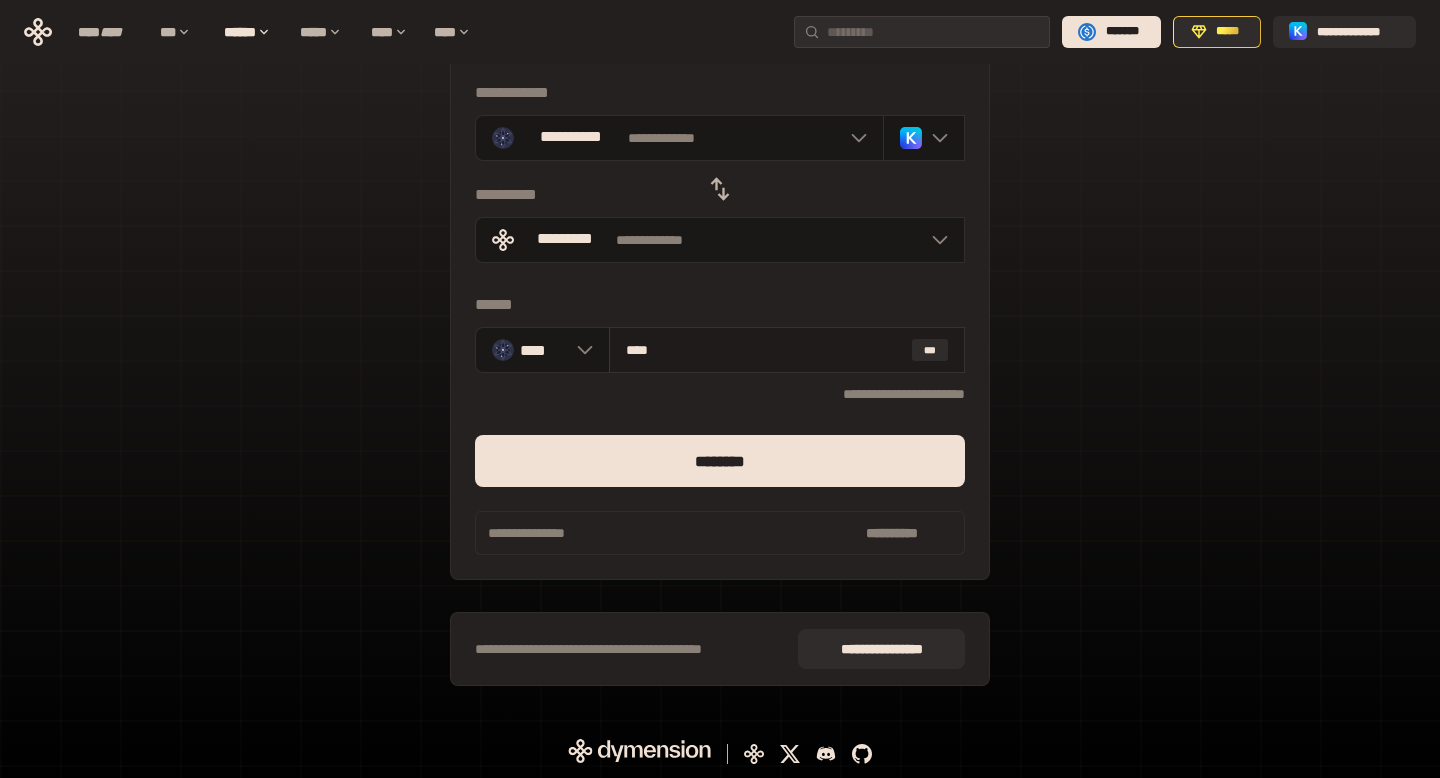 scroll, scrollTop: 0, scrollLeft: 0, axis: both 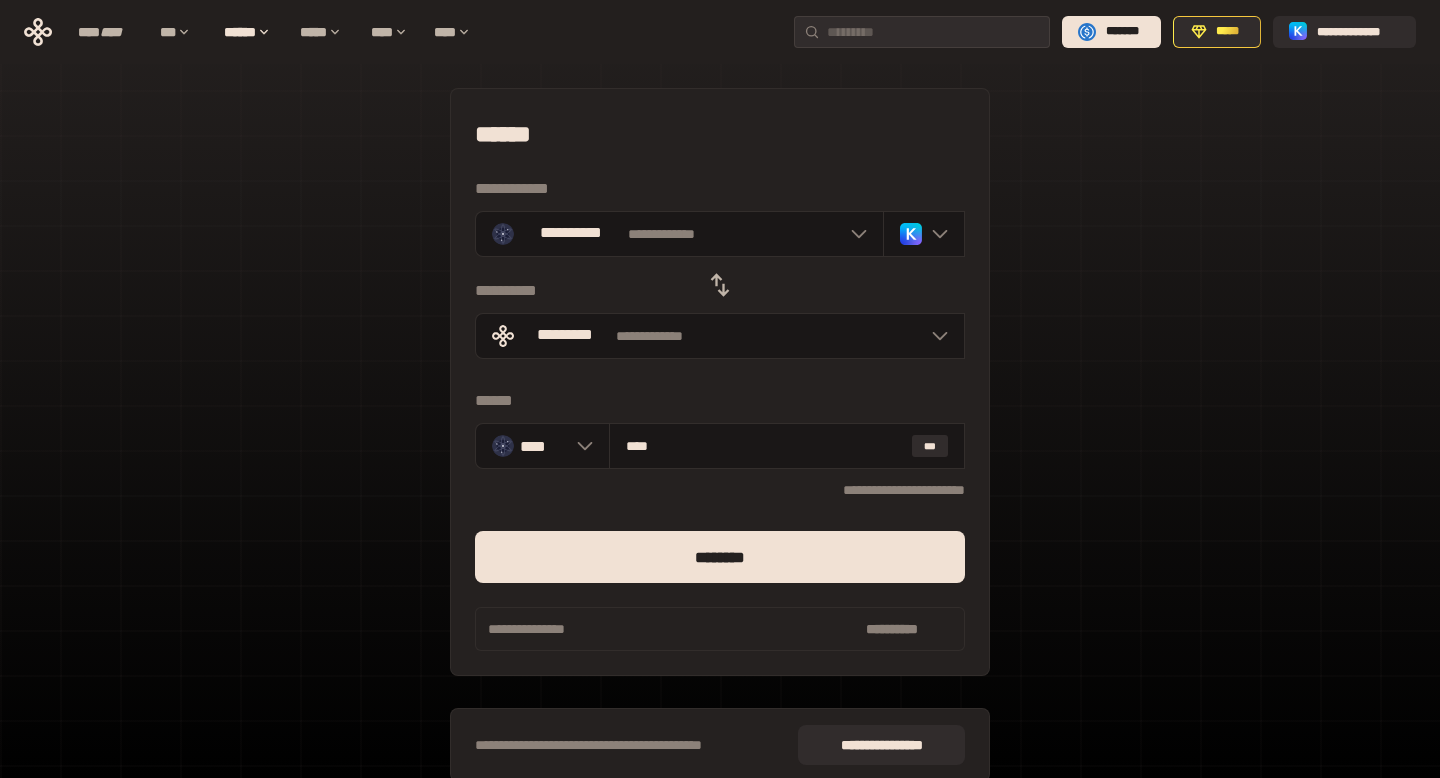 type on "***" 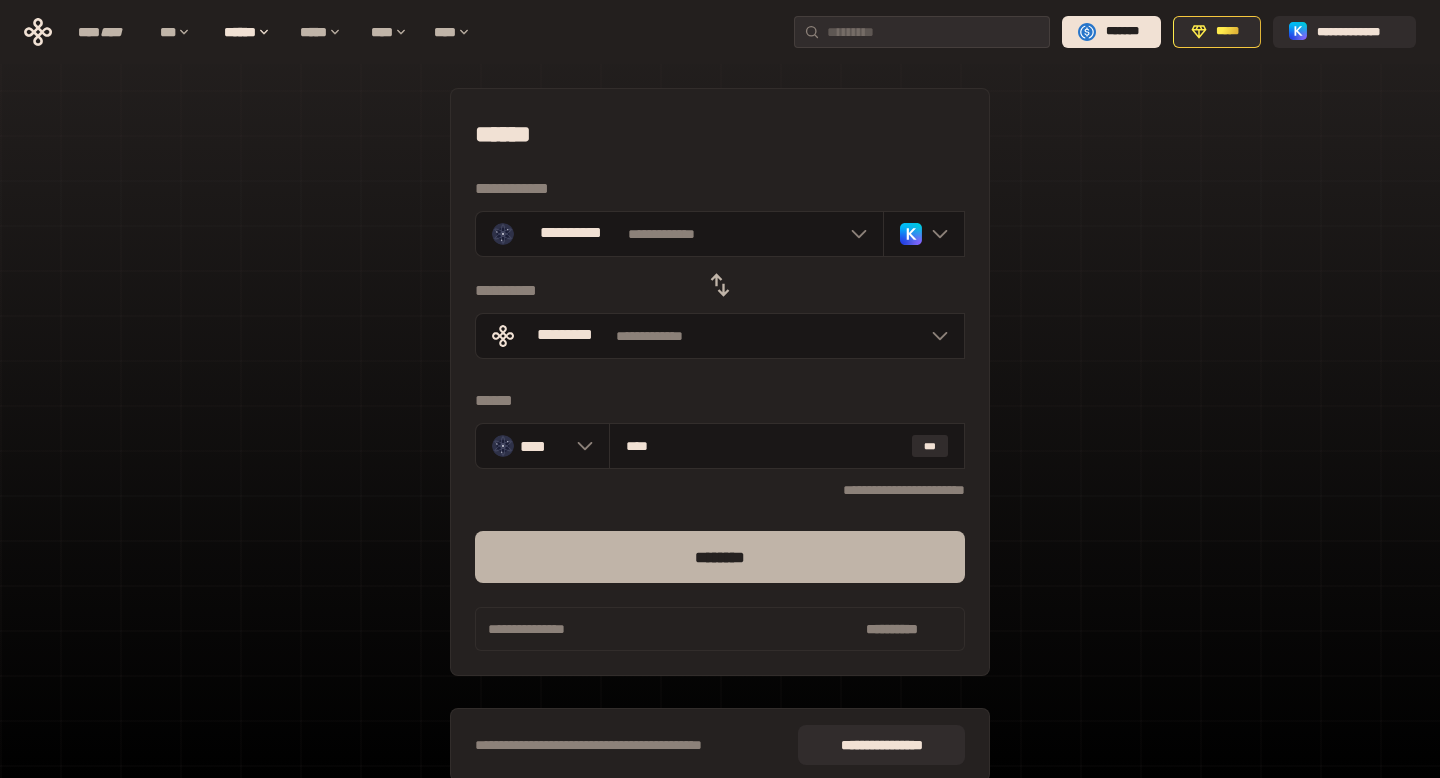 type on "****" 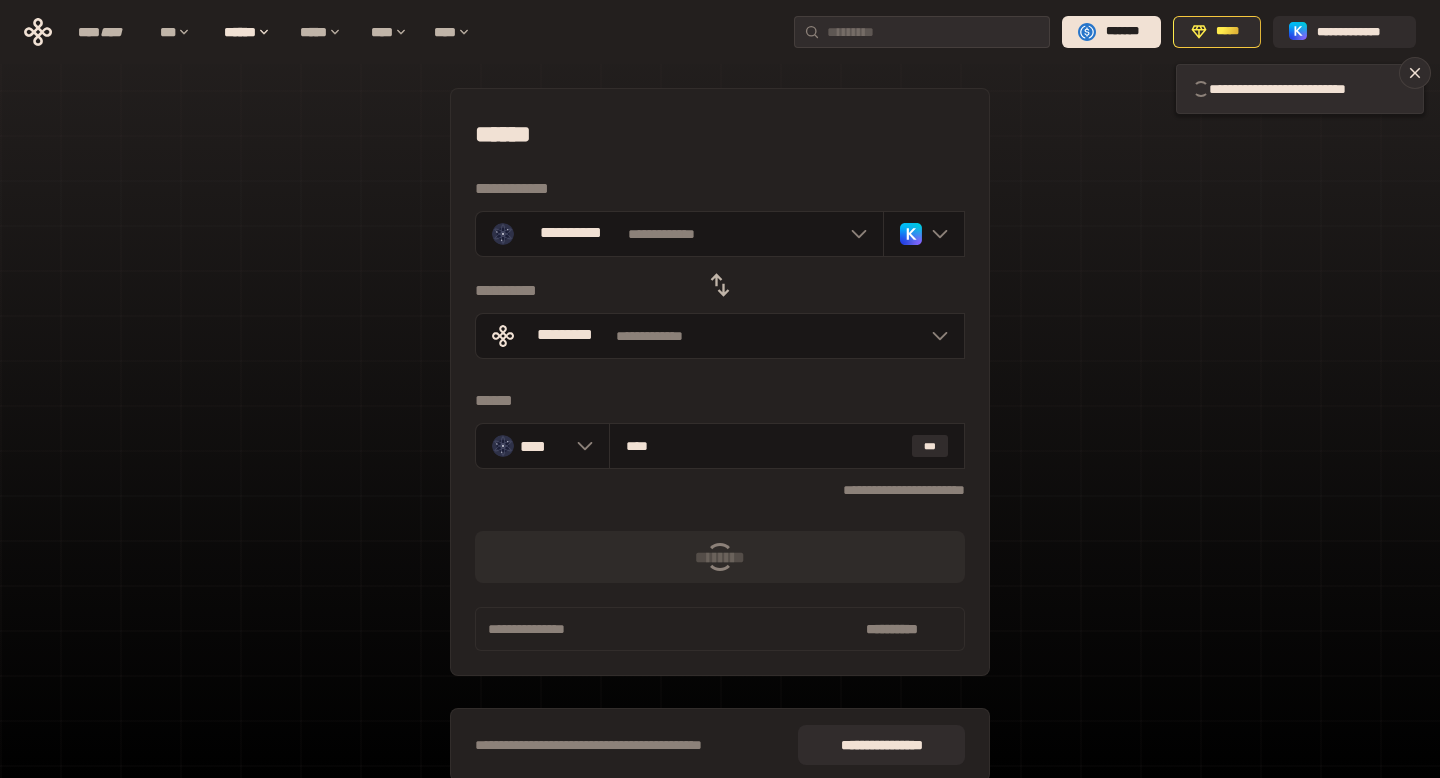 type 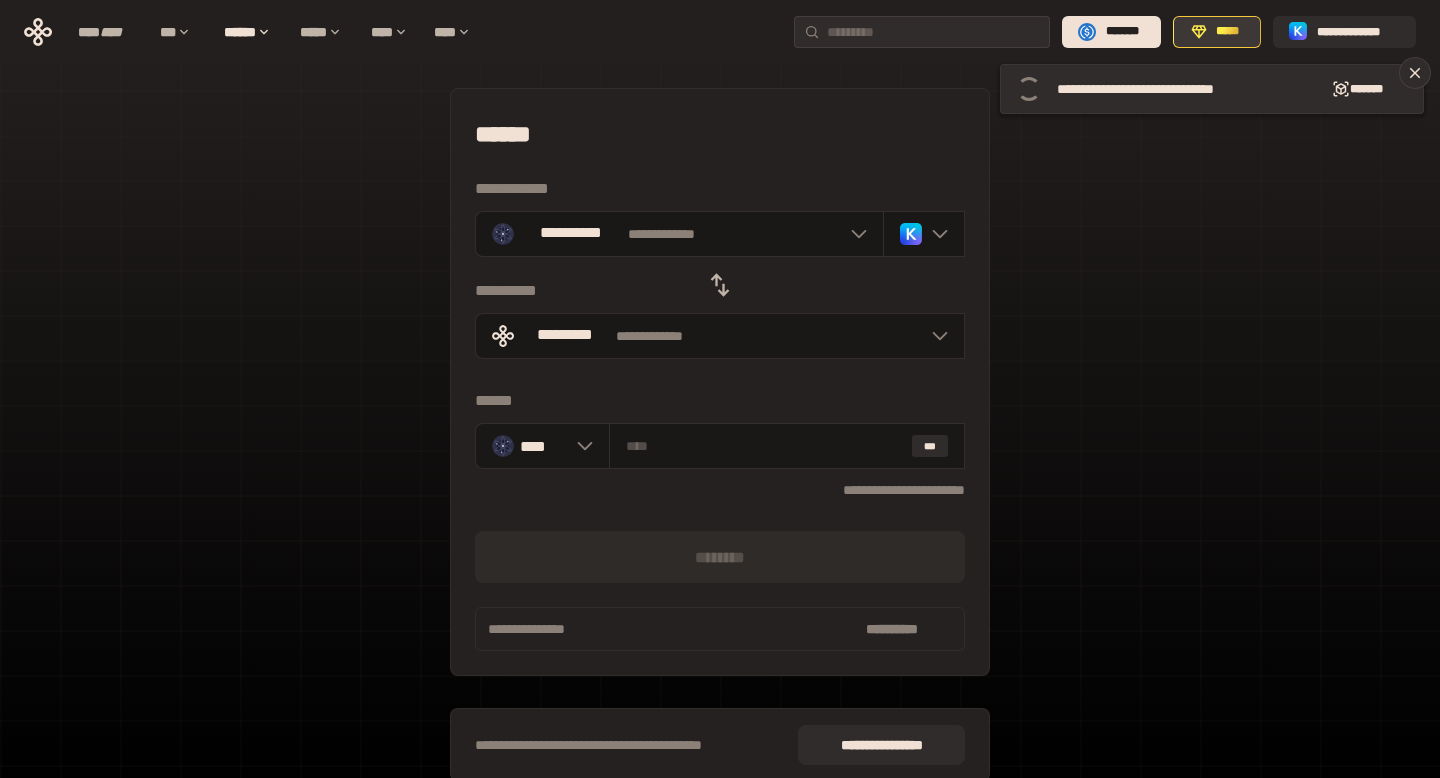 click on "*****" at bounding box center [1217, 32] 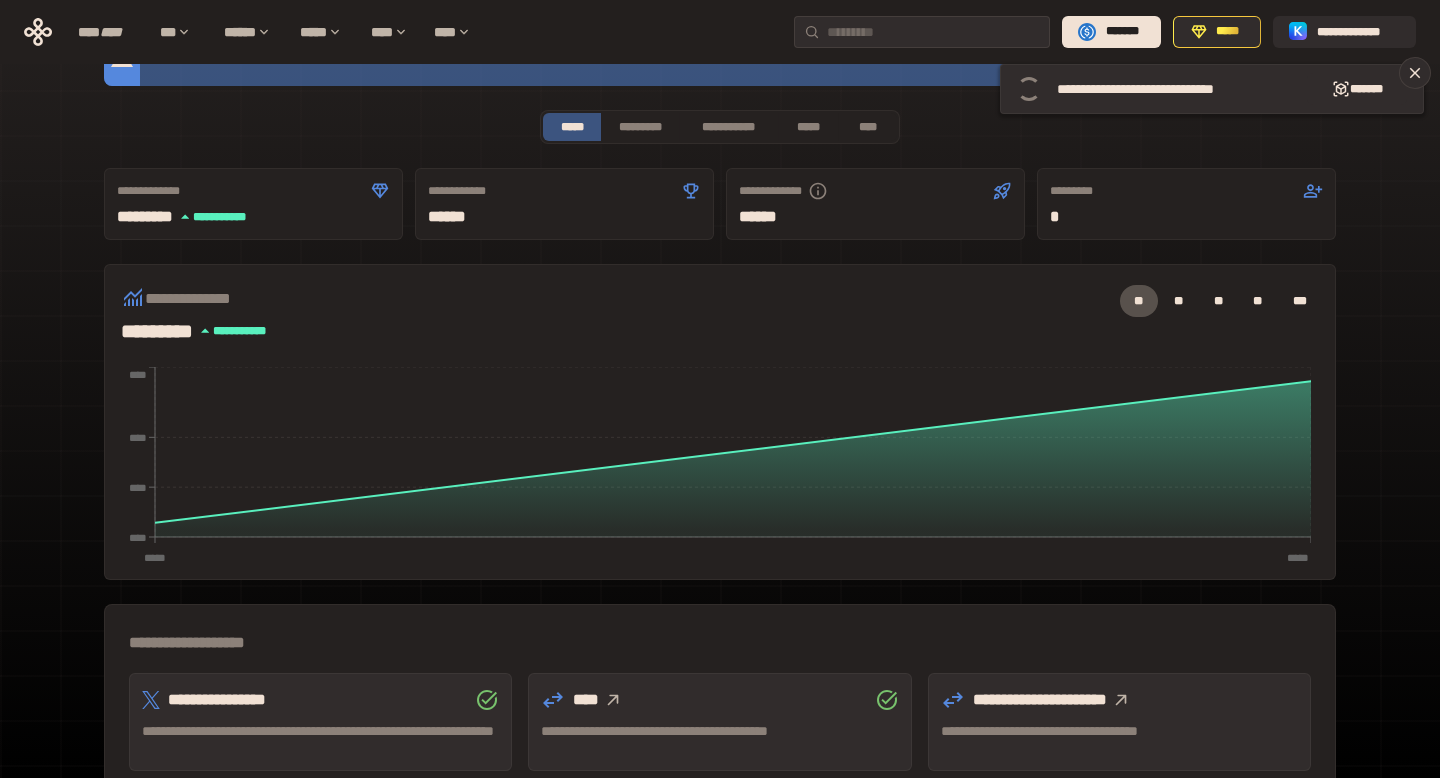 scroll, scrollTop: 0, scrollLeft: 0, axis: both 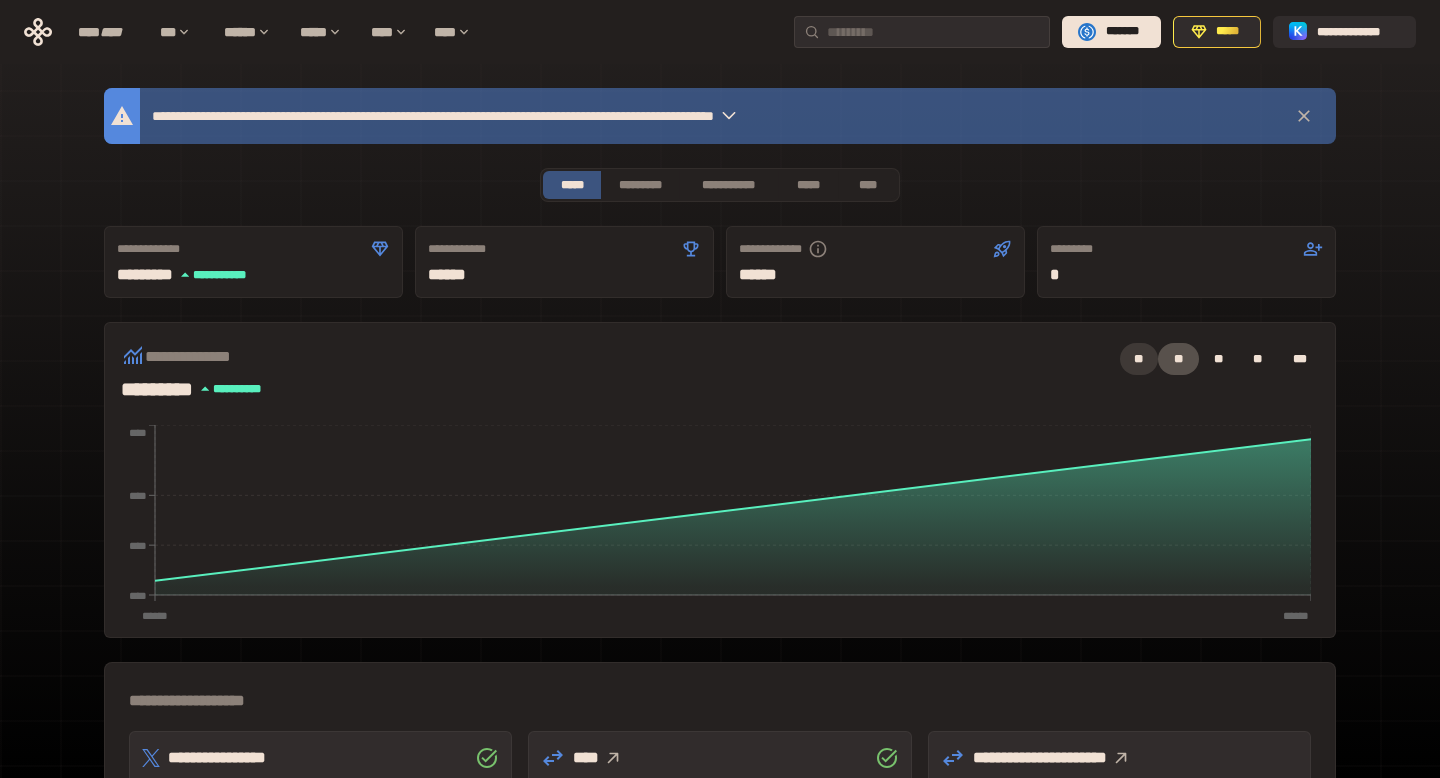 click on "**" at bounding box center [1139, 359] 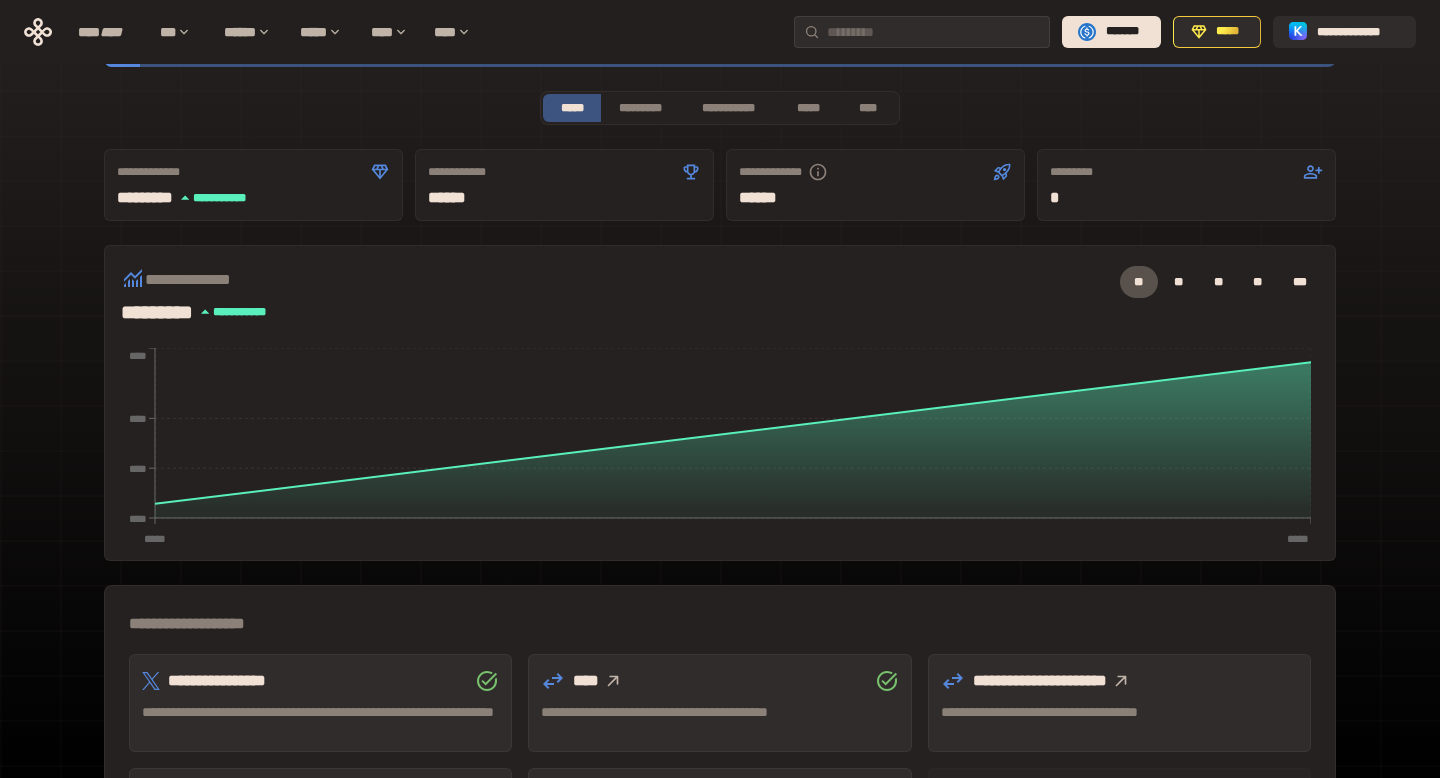 scroll, scrollTop: 0, scrollLeft: 0, axis: both 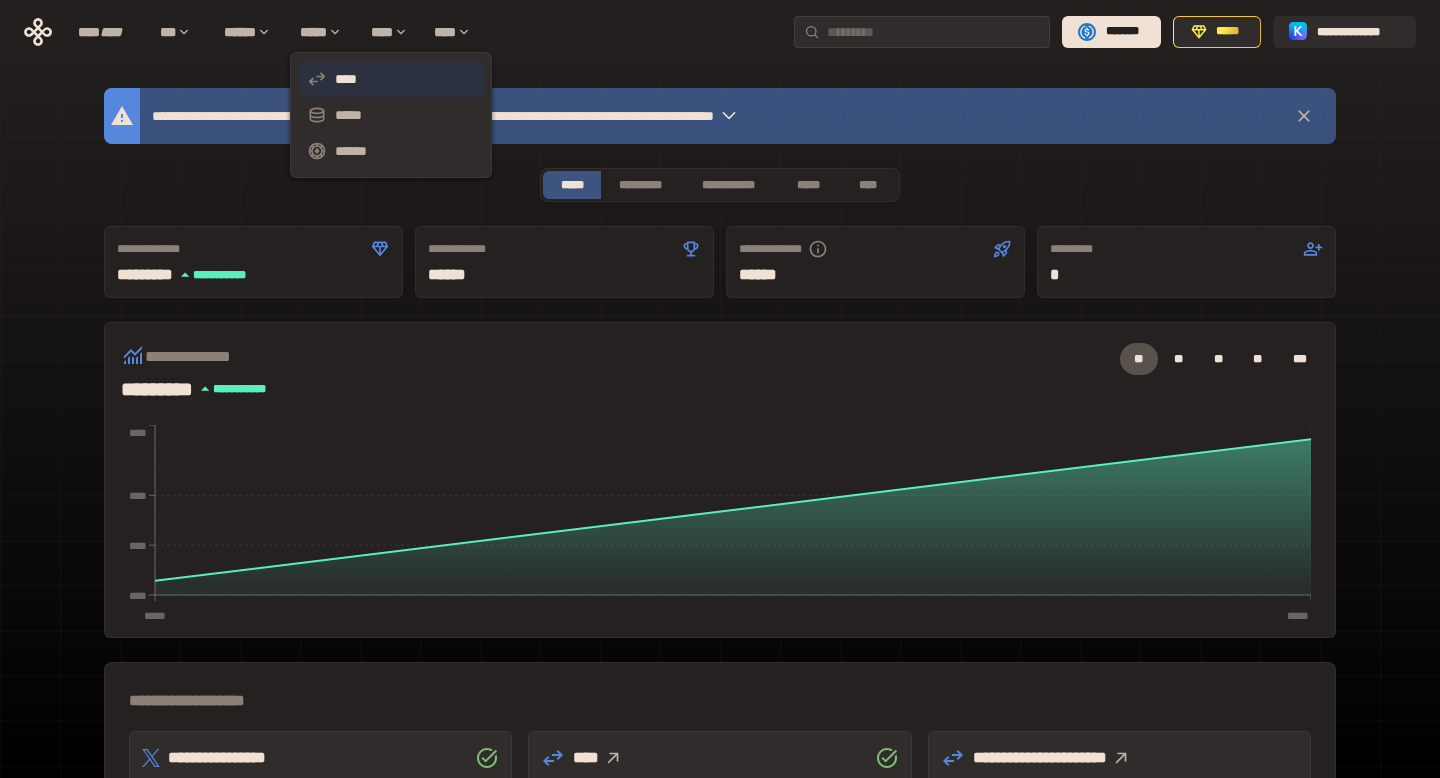 click on "****" at bounding box center [391, 79] 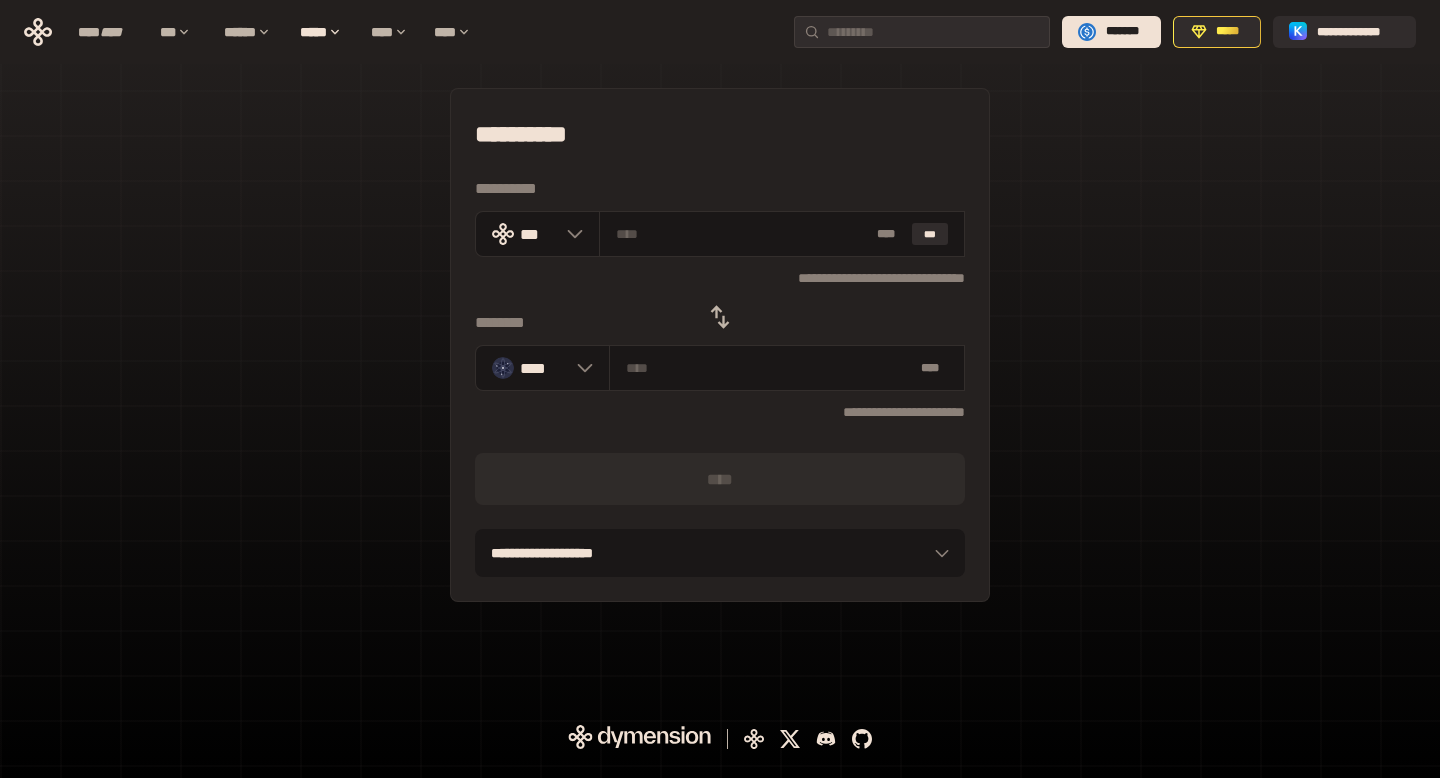 click 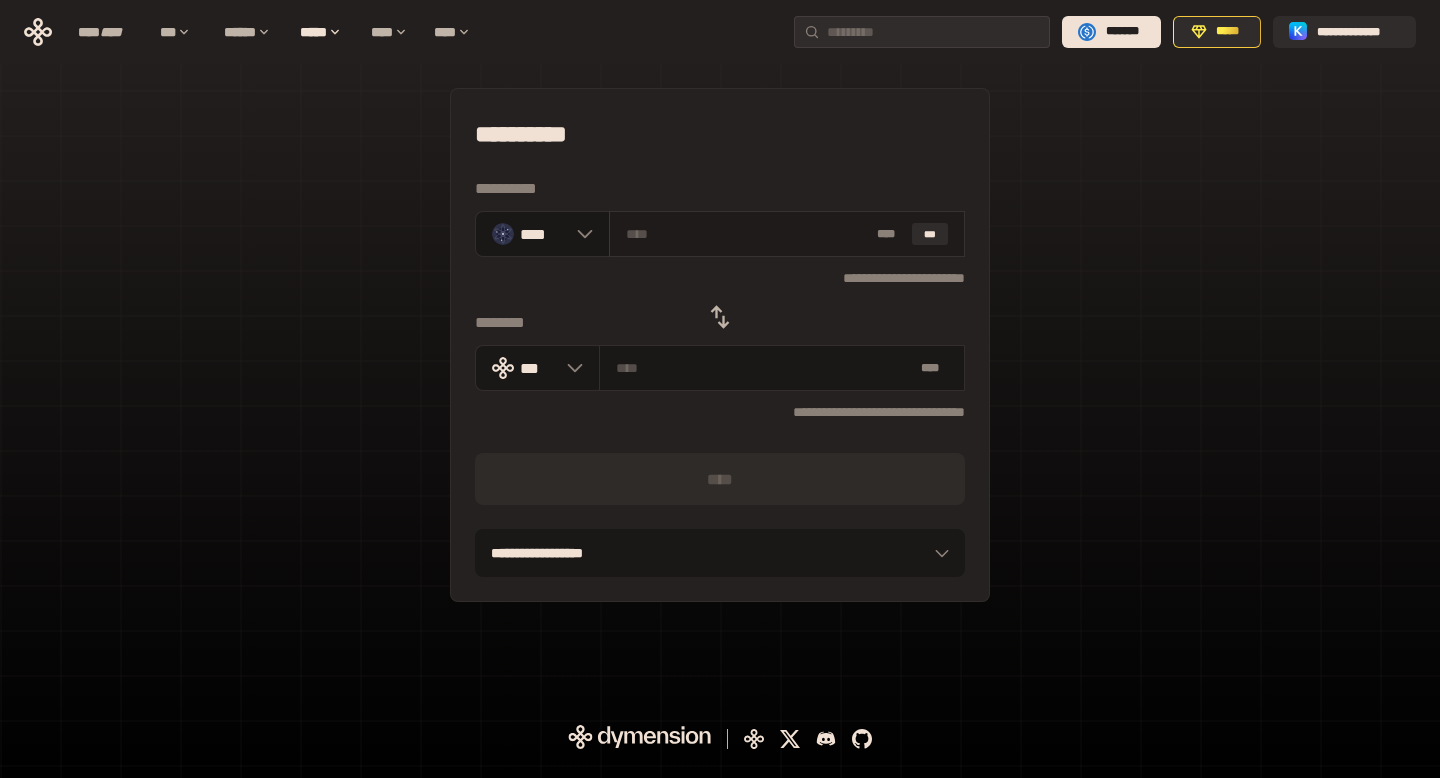 click at bounding box center [748, 234] 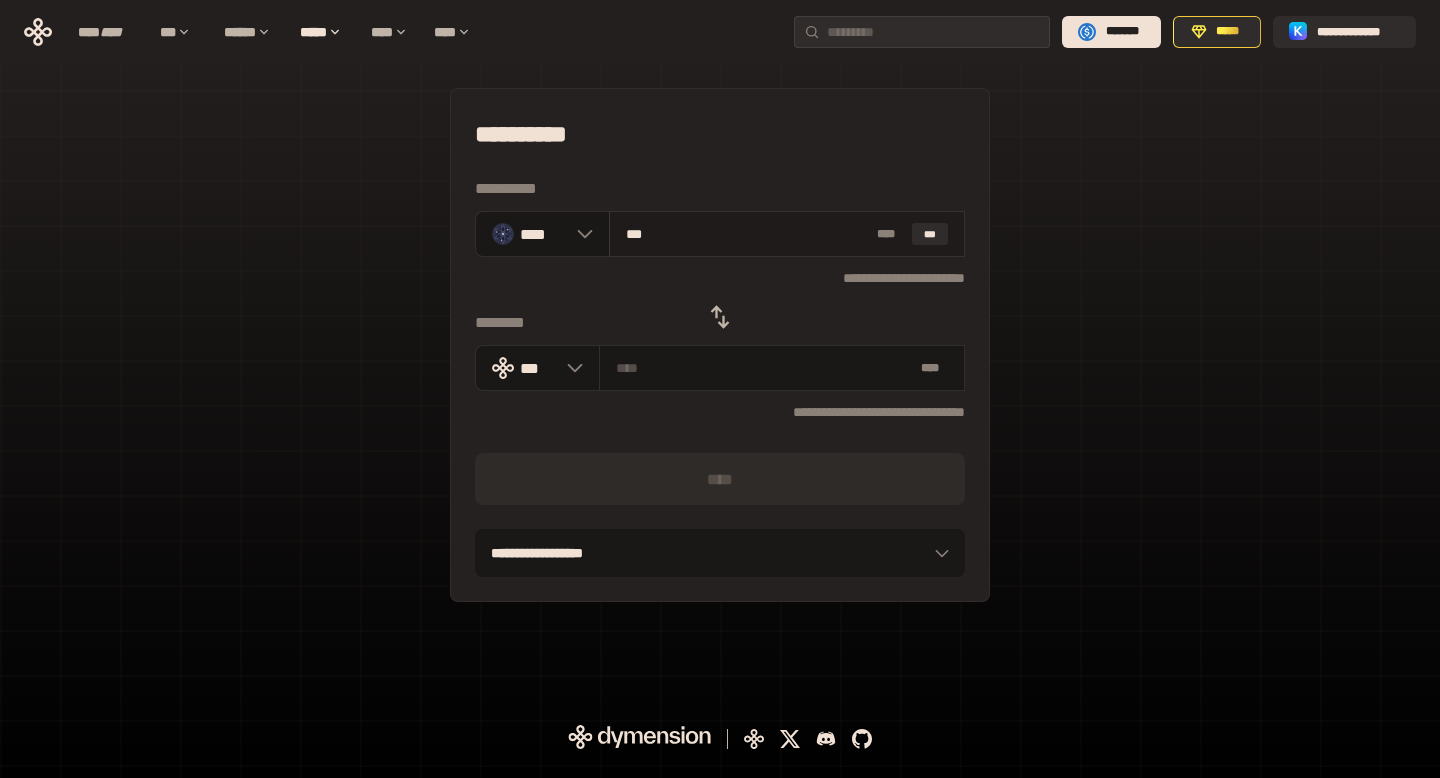 type on "****" 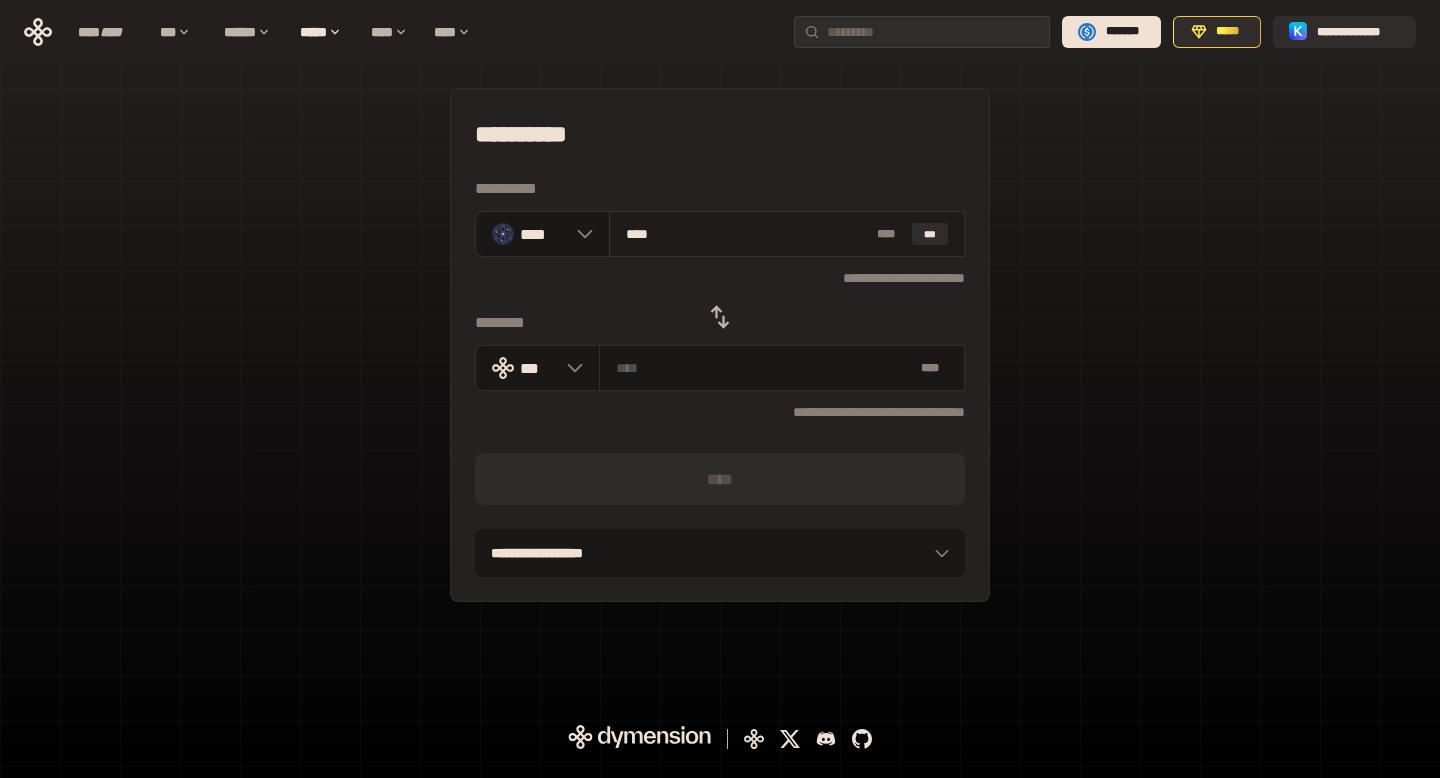 type on "**********" 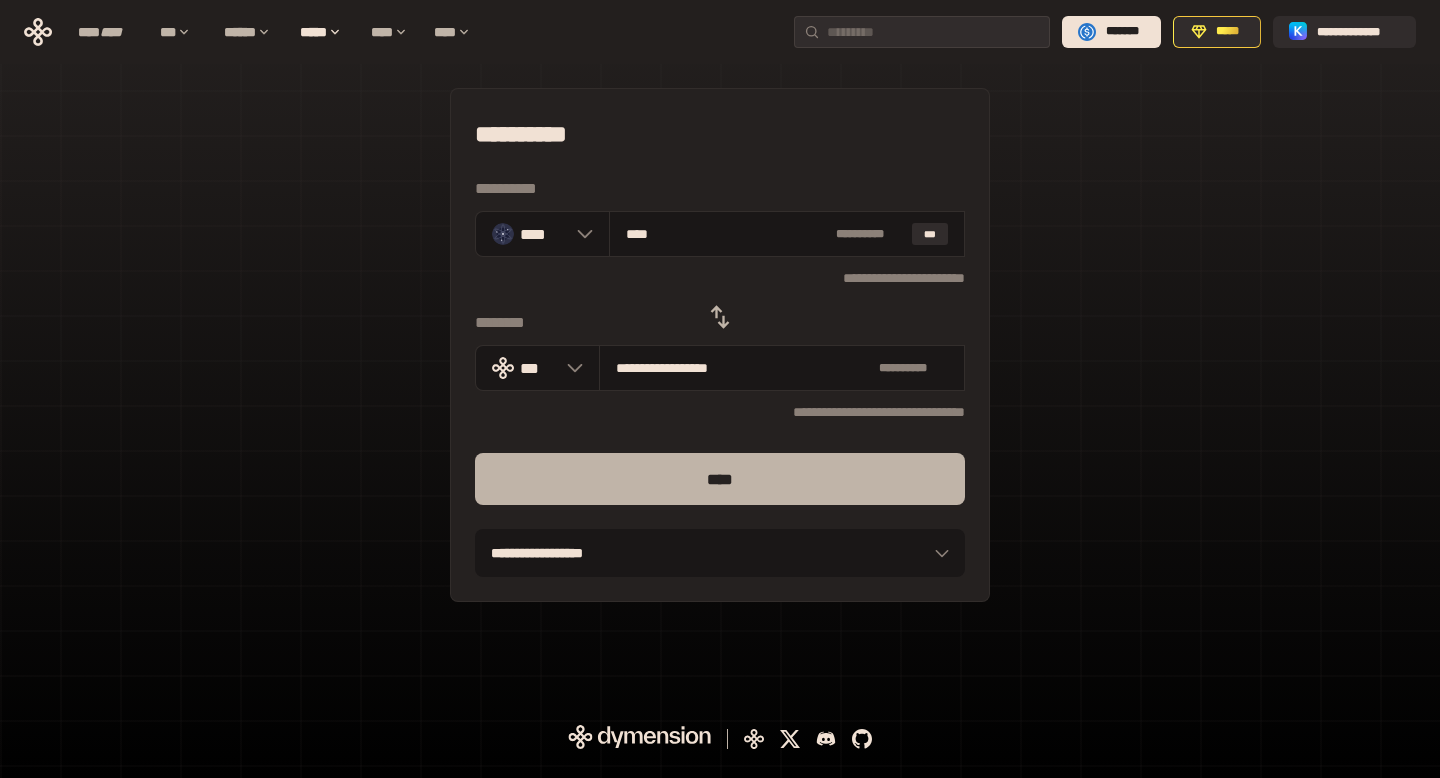 type on "****" 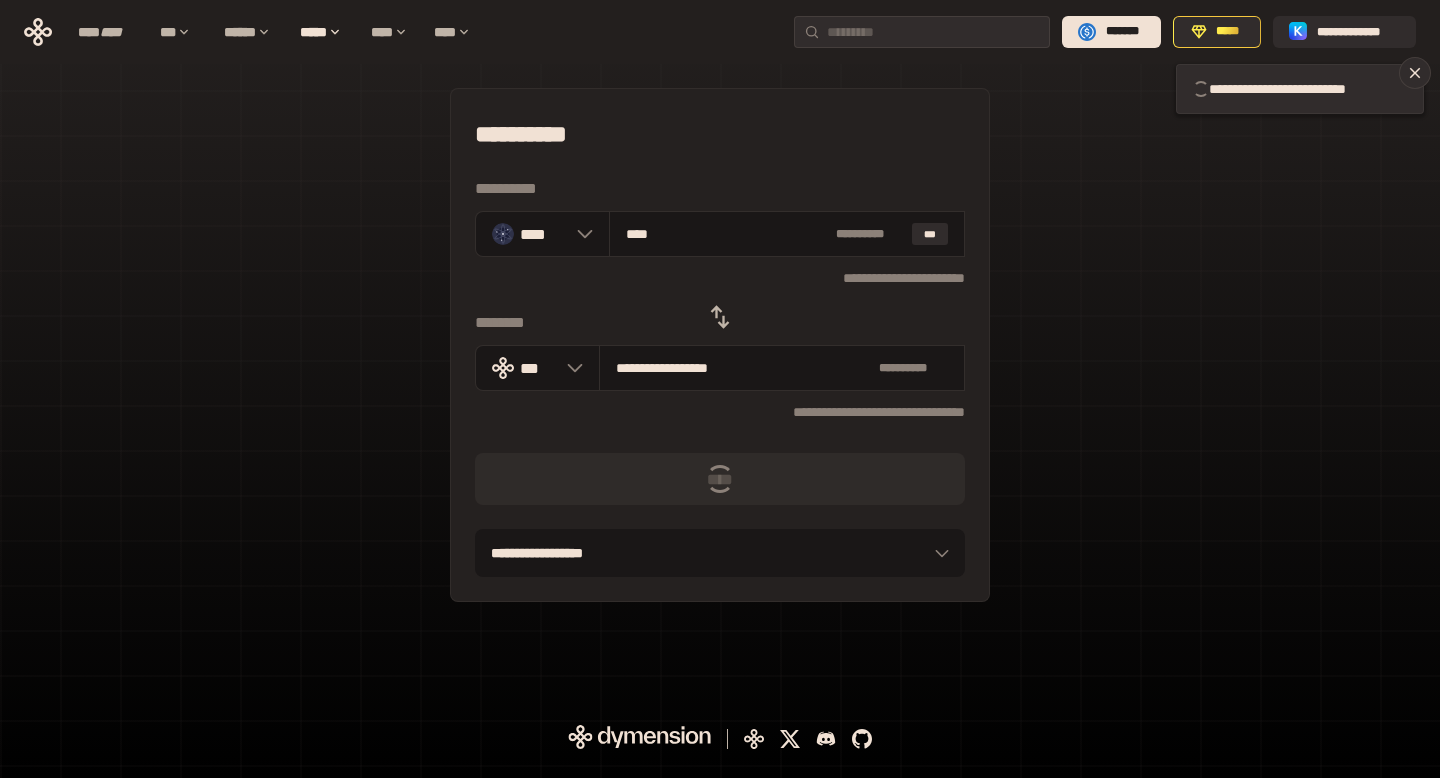 type 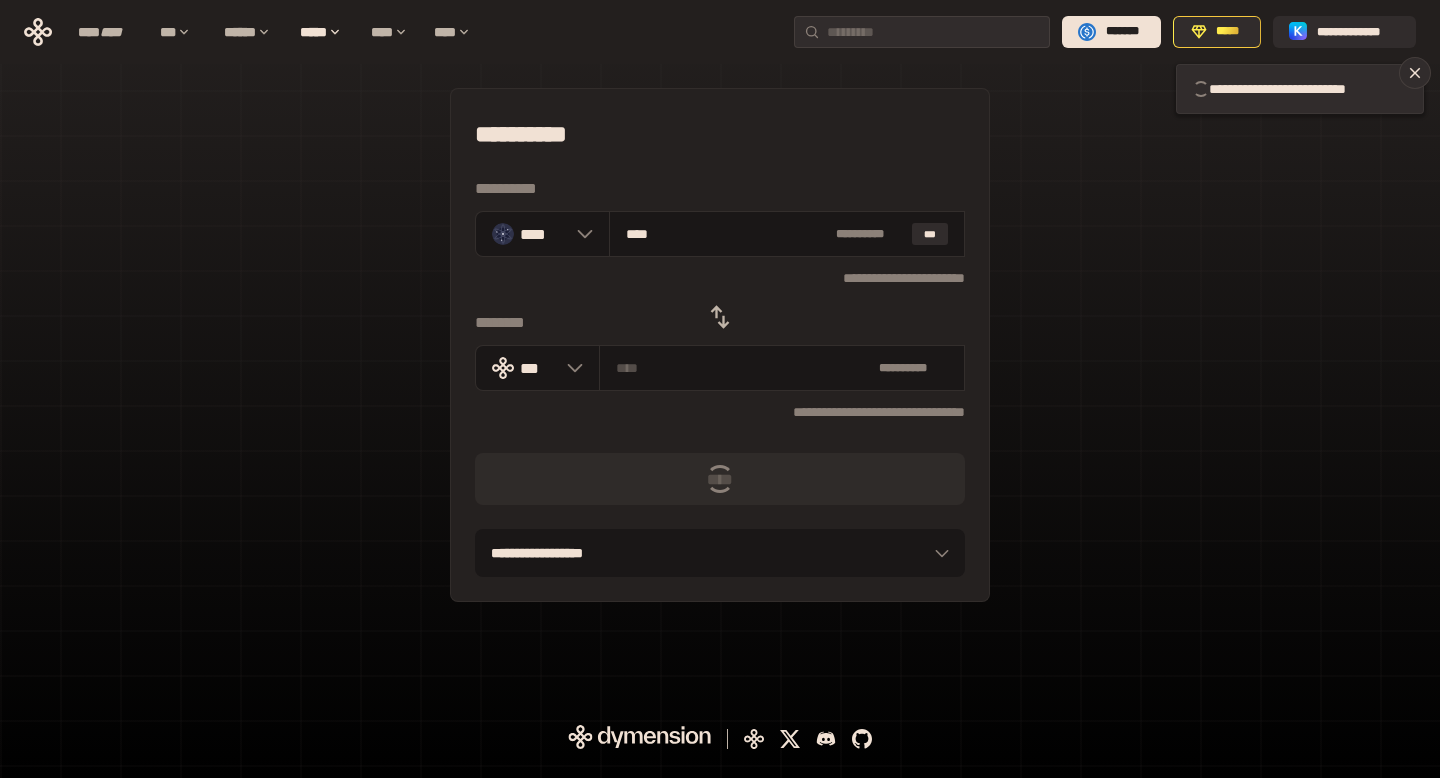 type 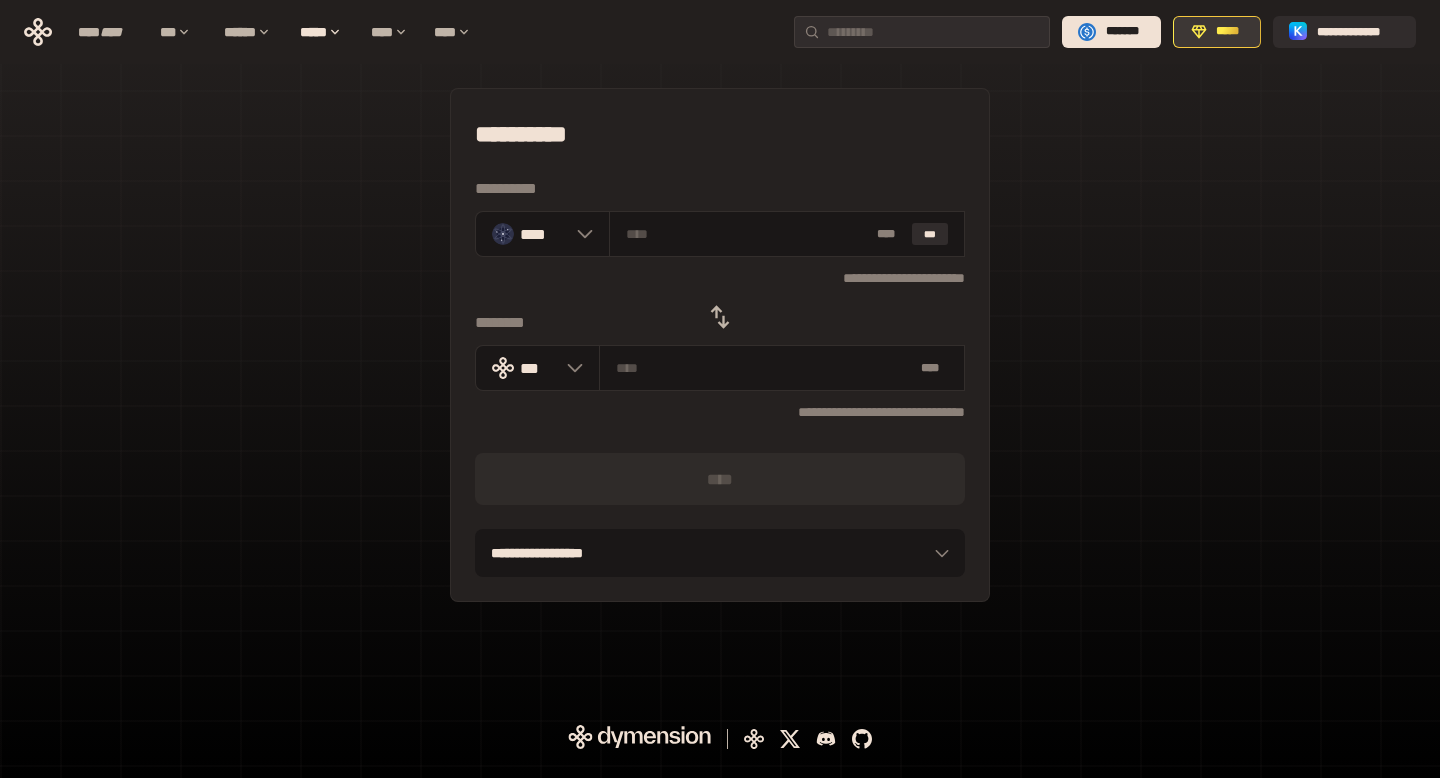 click on "*****" at bounding box center [1228, 32] 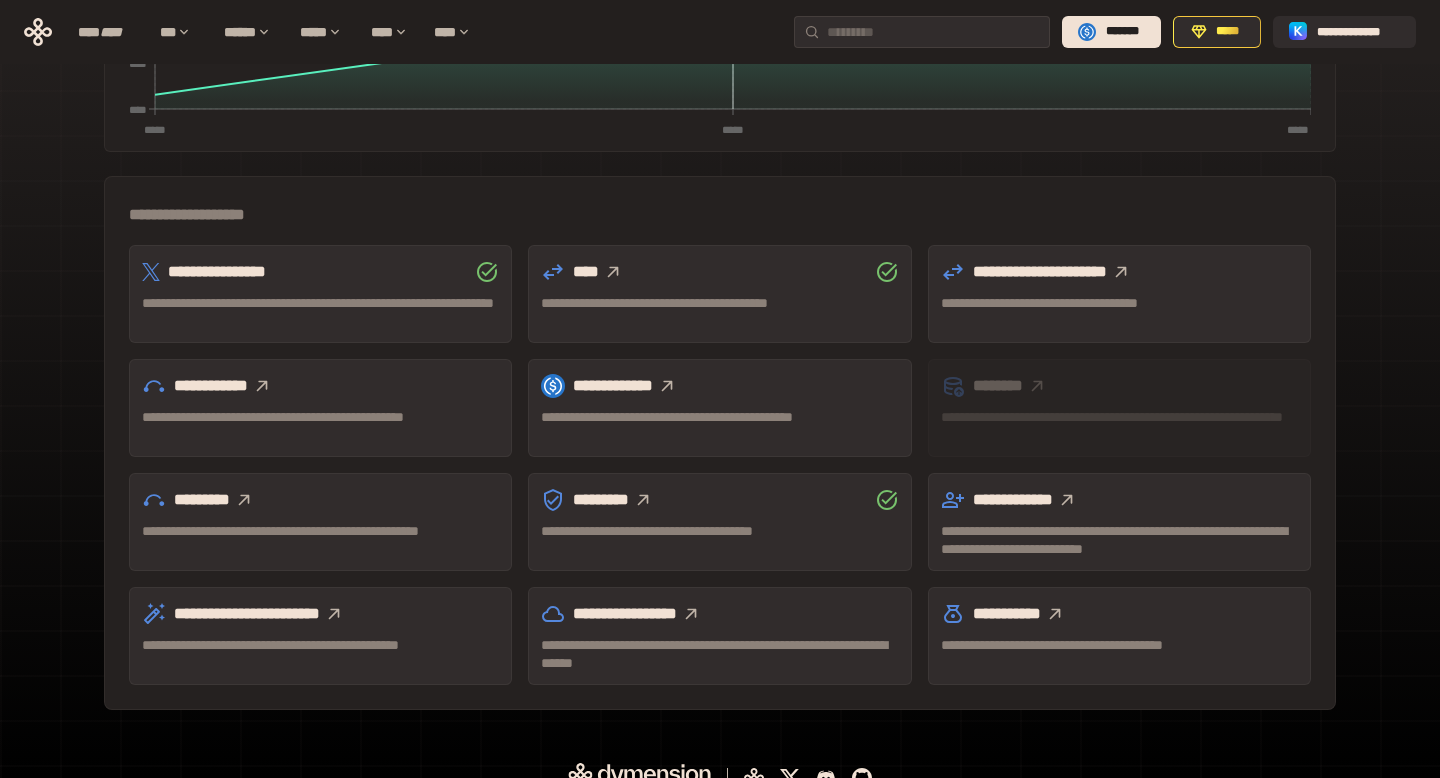 scroll, scrollTop: 510, scrollLeft: 0, axis: vertical 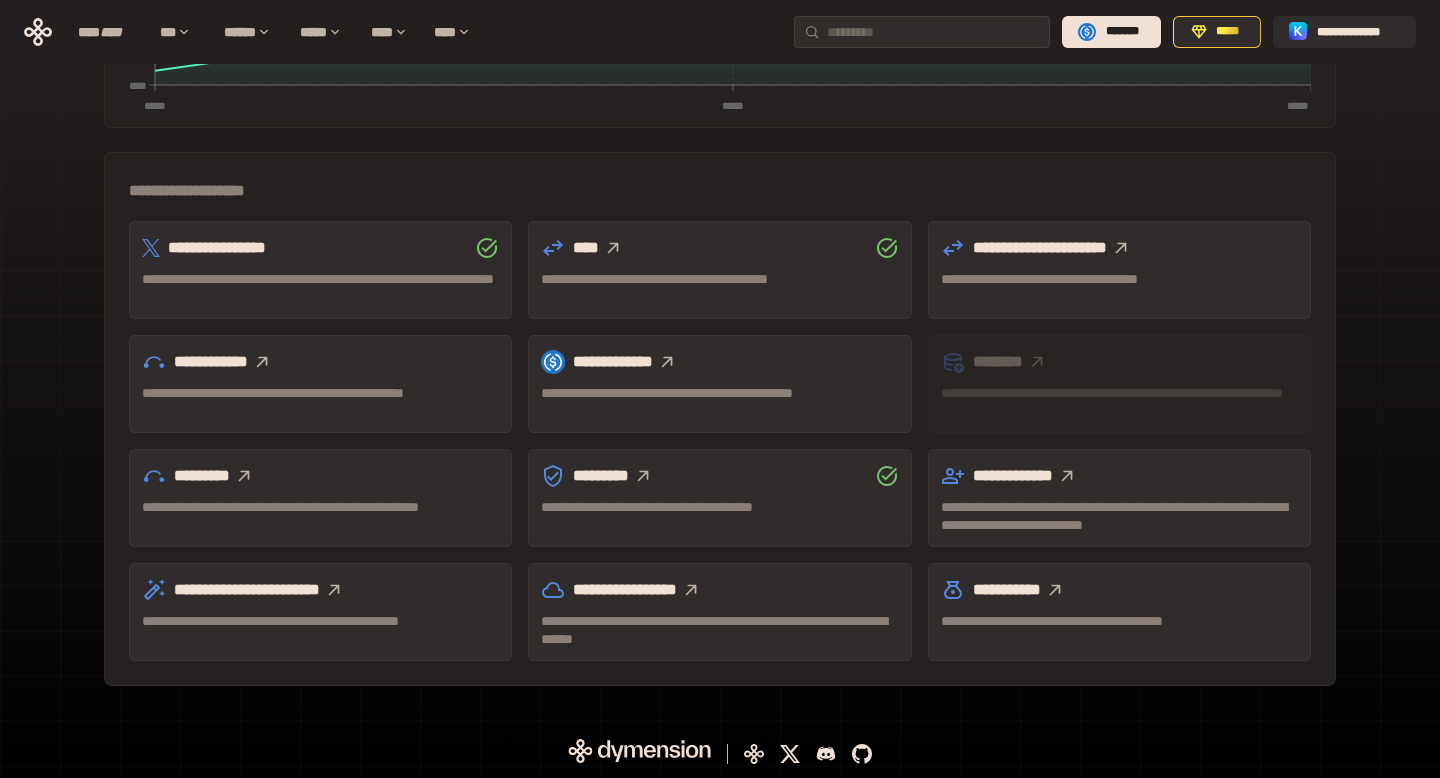 click 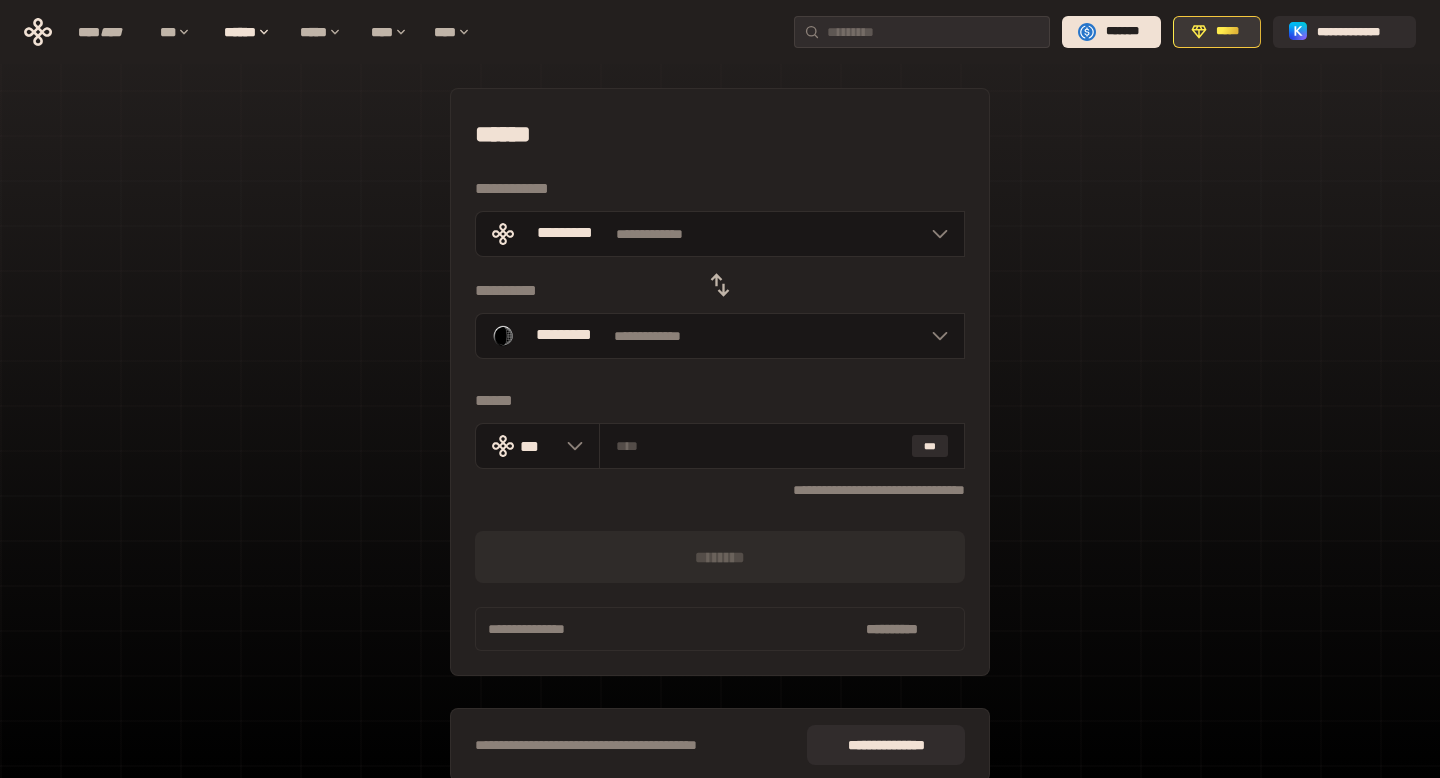 click on "*****" at bounding box center (1228, 32) 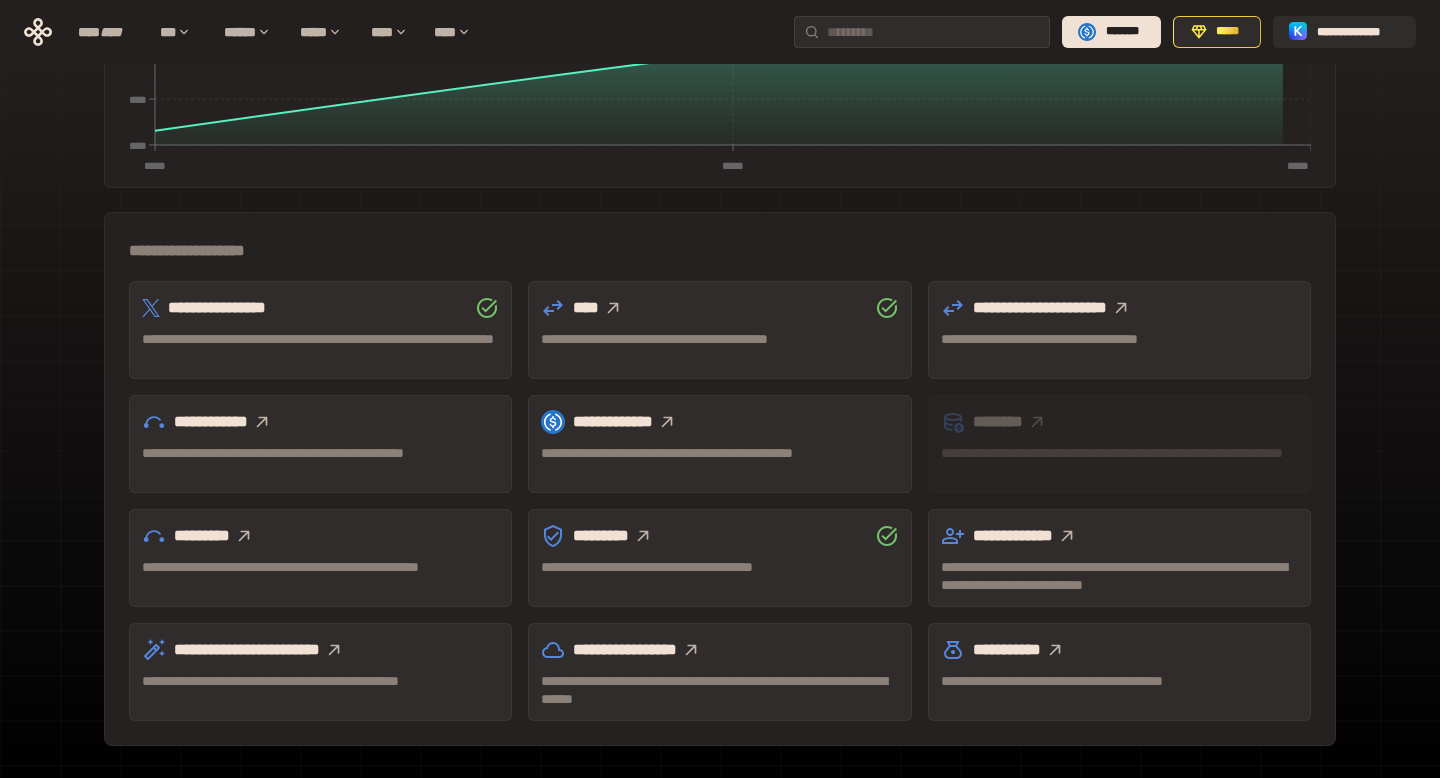 scroll, scrollTop: 510, scrollLeft: 0, axis: vertical 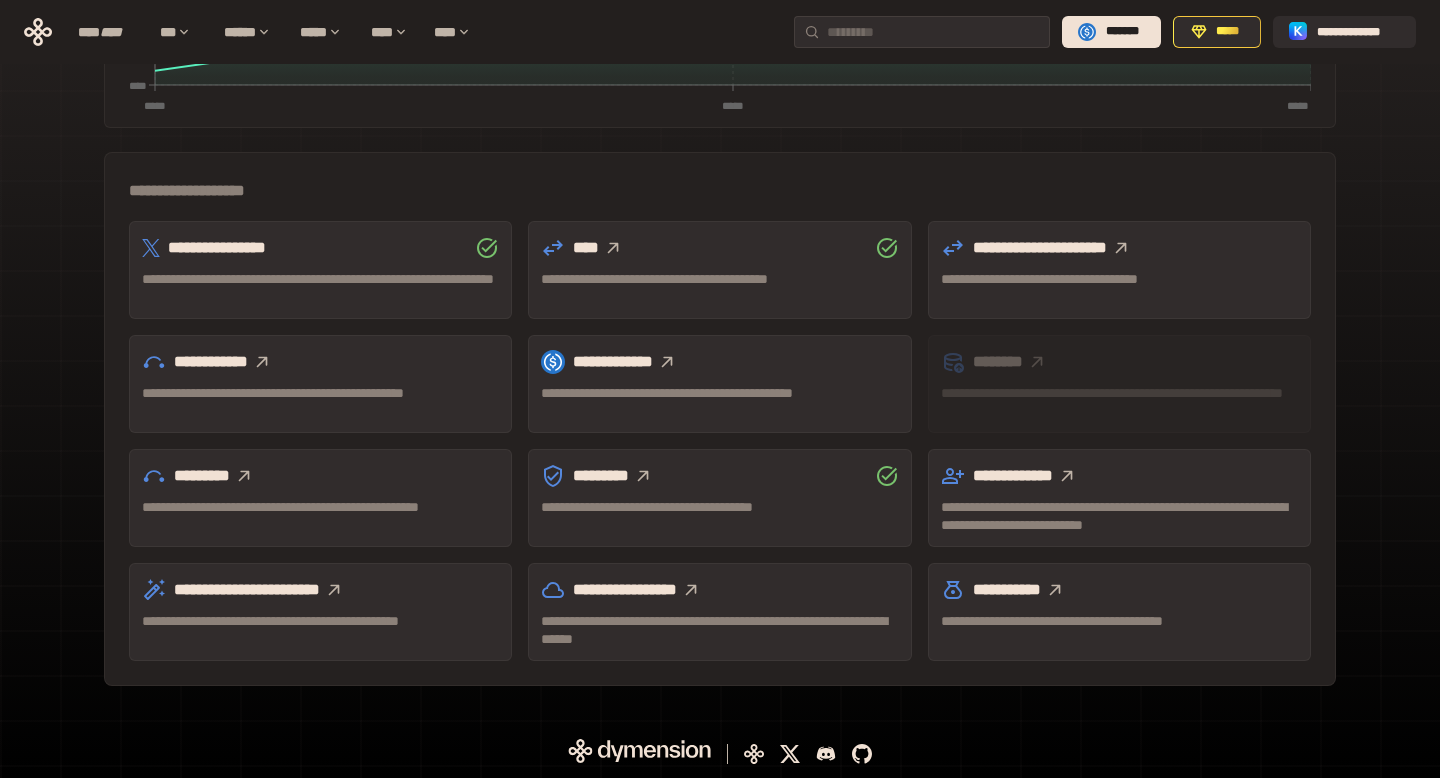 click 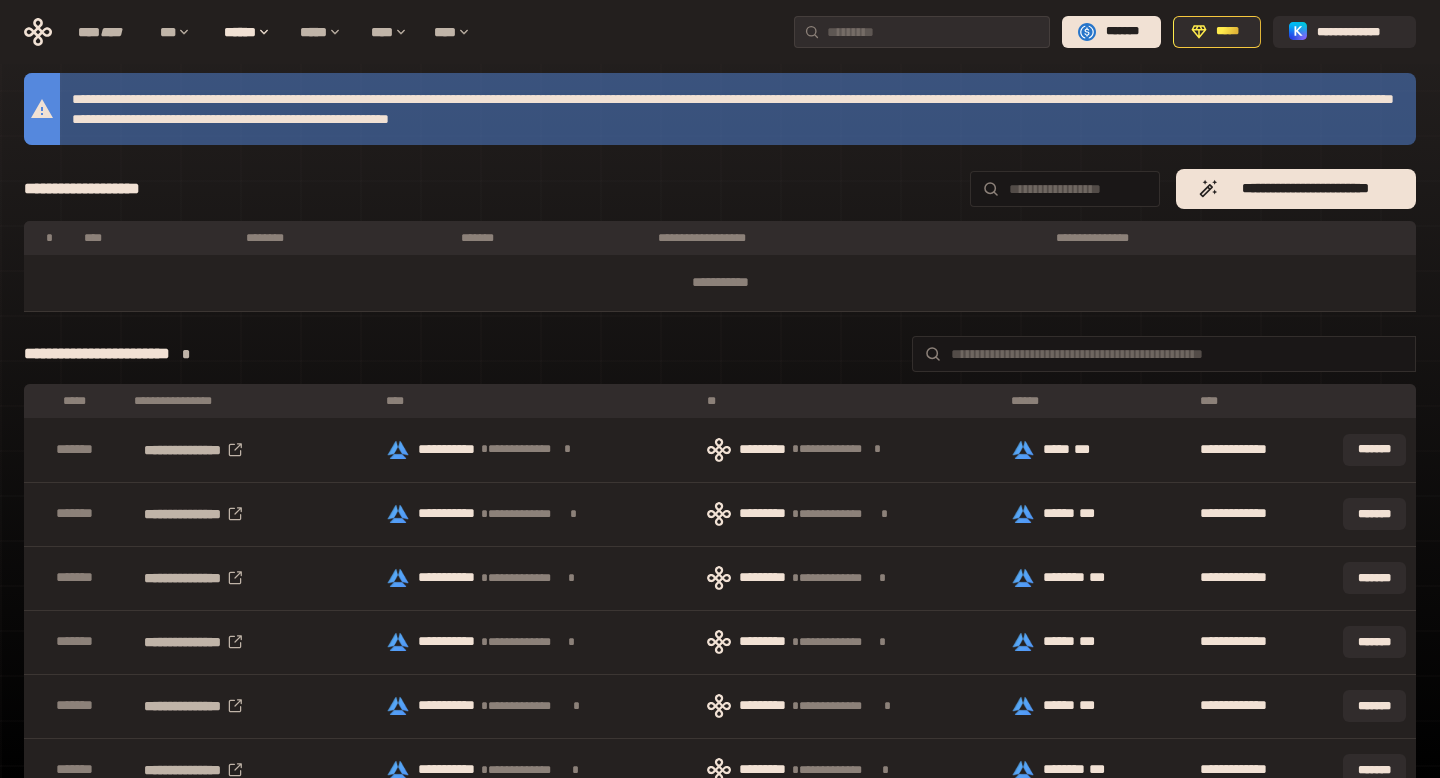 scroll, scrollTop: 0, scrollLeft: 0, axis: both 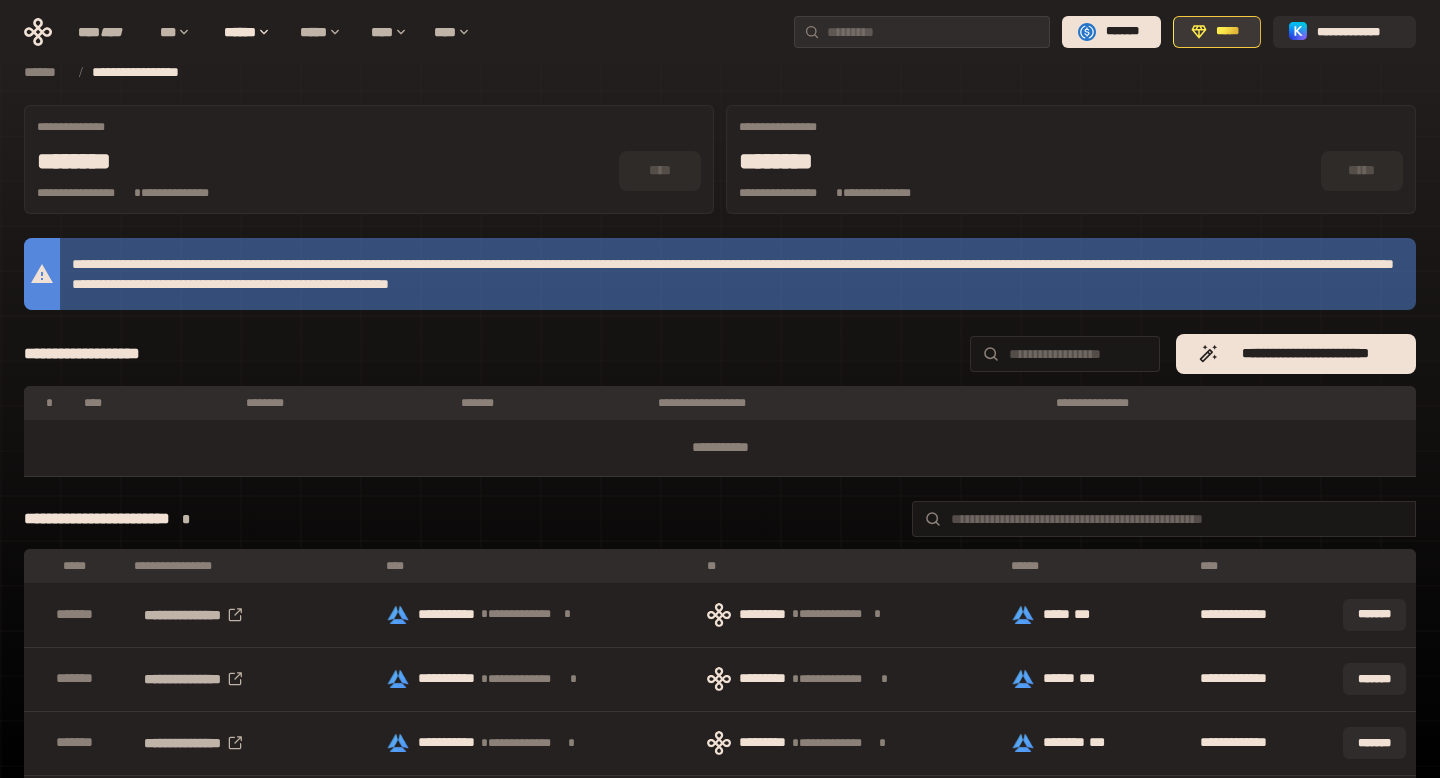 click on "*****" at bounding box center [1217, 32] 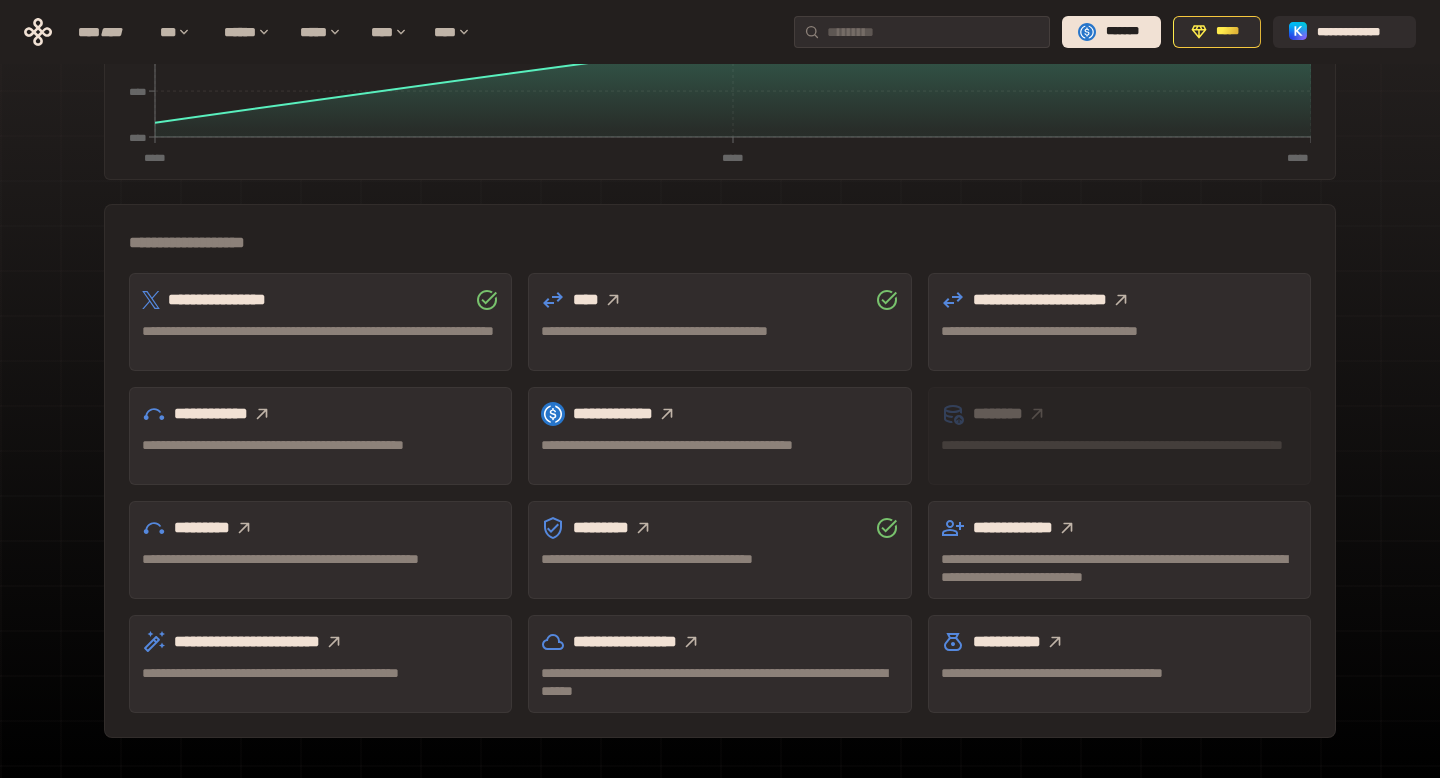 scroll, scrollTop: 510, scrollLeft: 0, axis: vertical 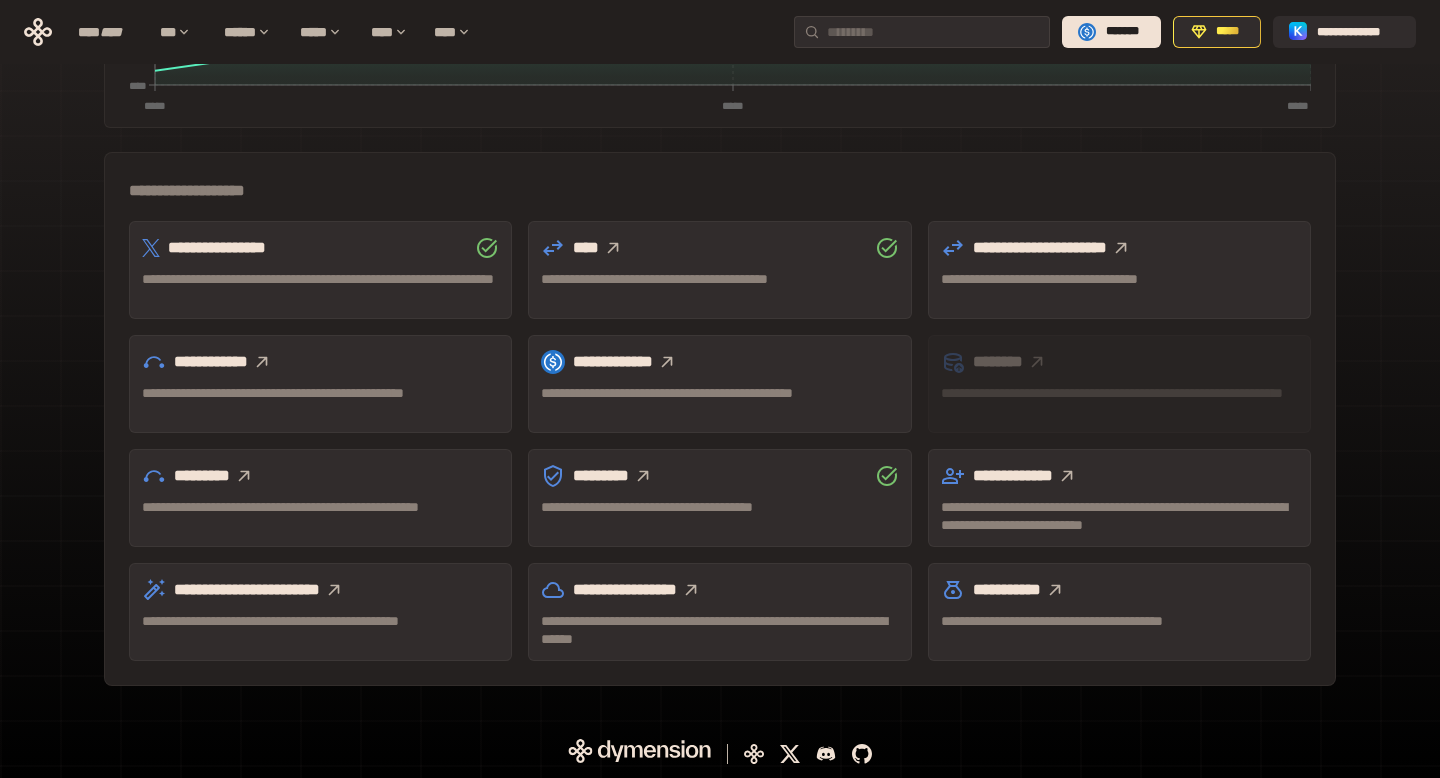 click 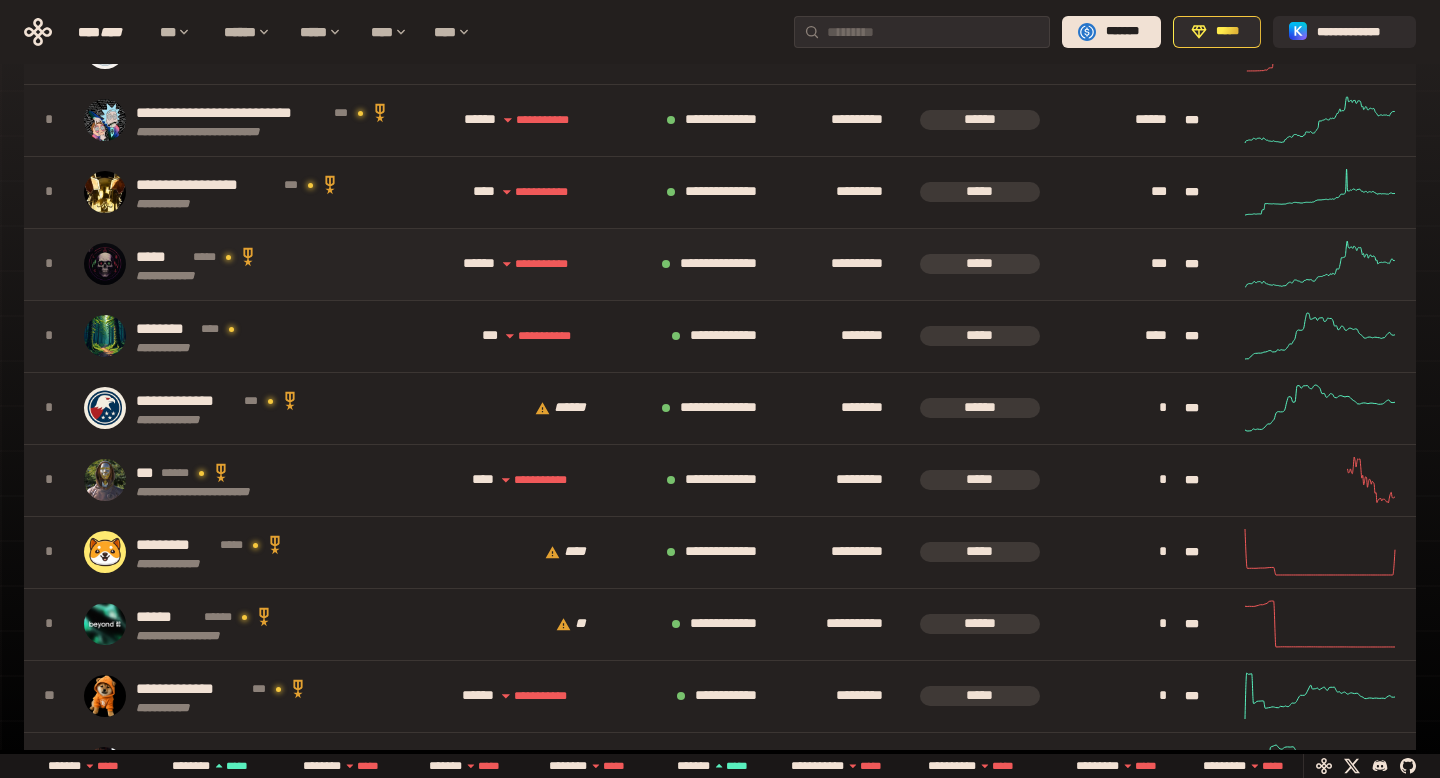 scroll, scrollTop: 0, scrollLeft: 436, axis: horizontal 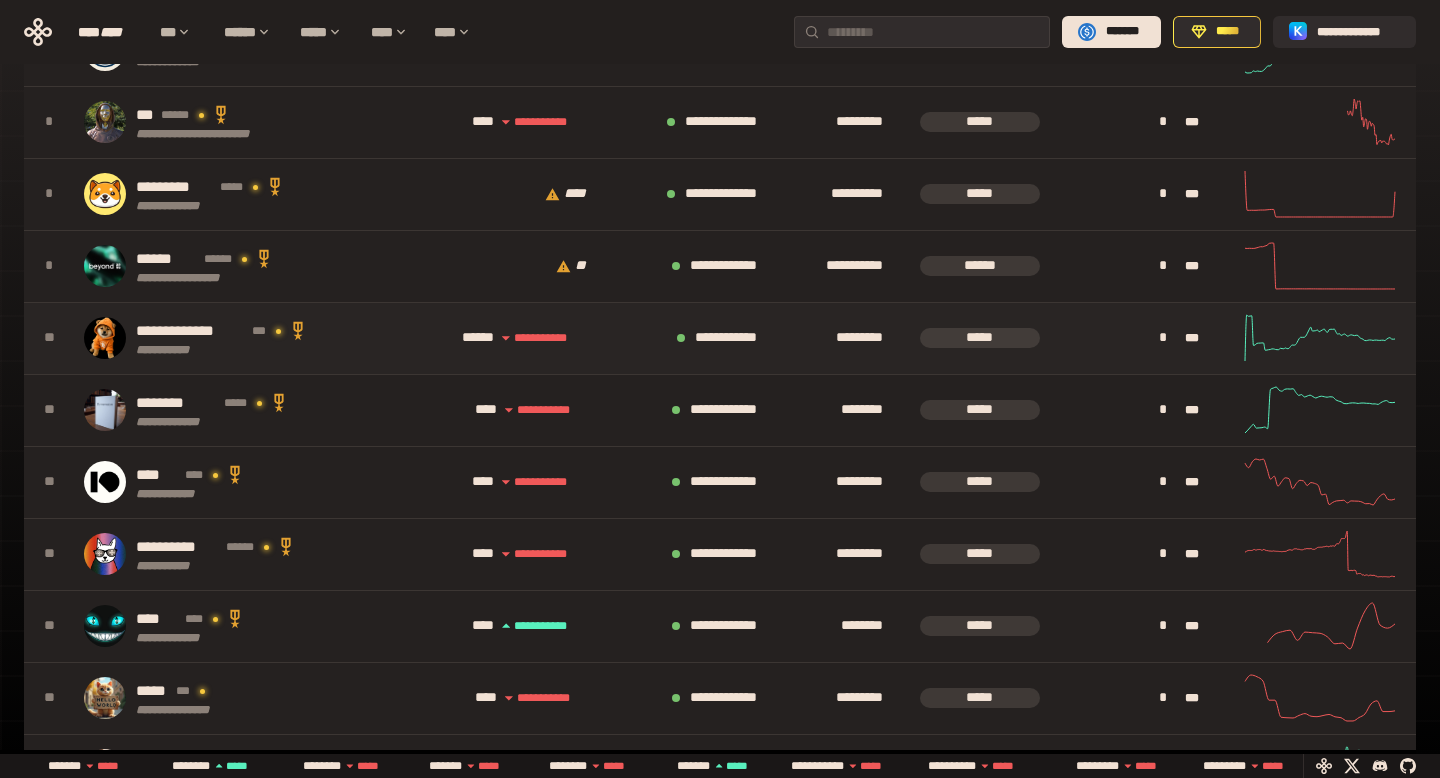click on "**********" at bounding box center (685, 338) 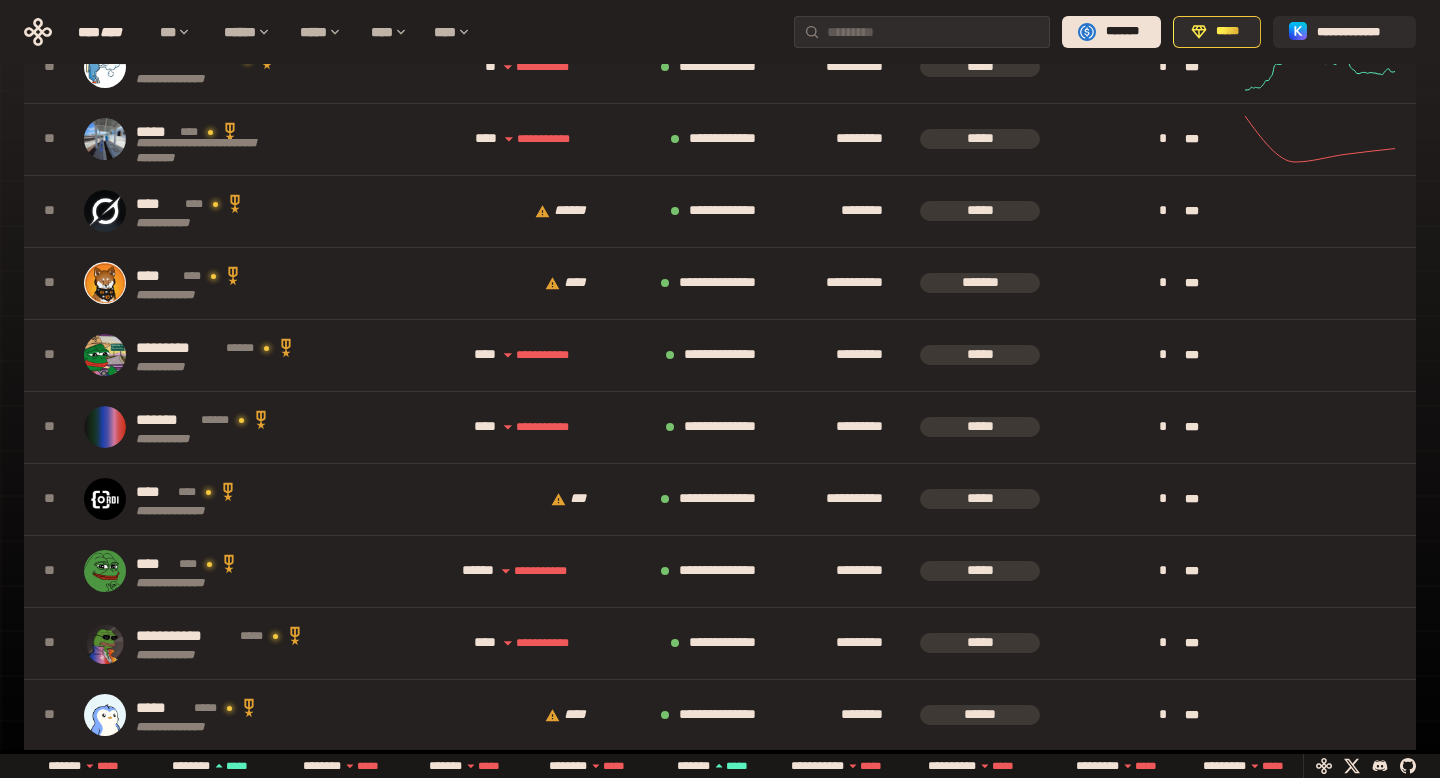 scroll, scrollTop: 1899, scrollLeft: 0, axis: vertical 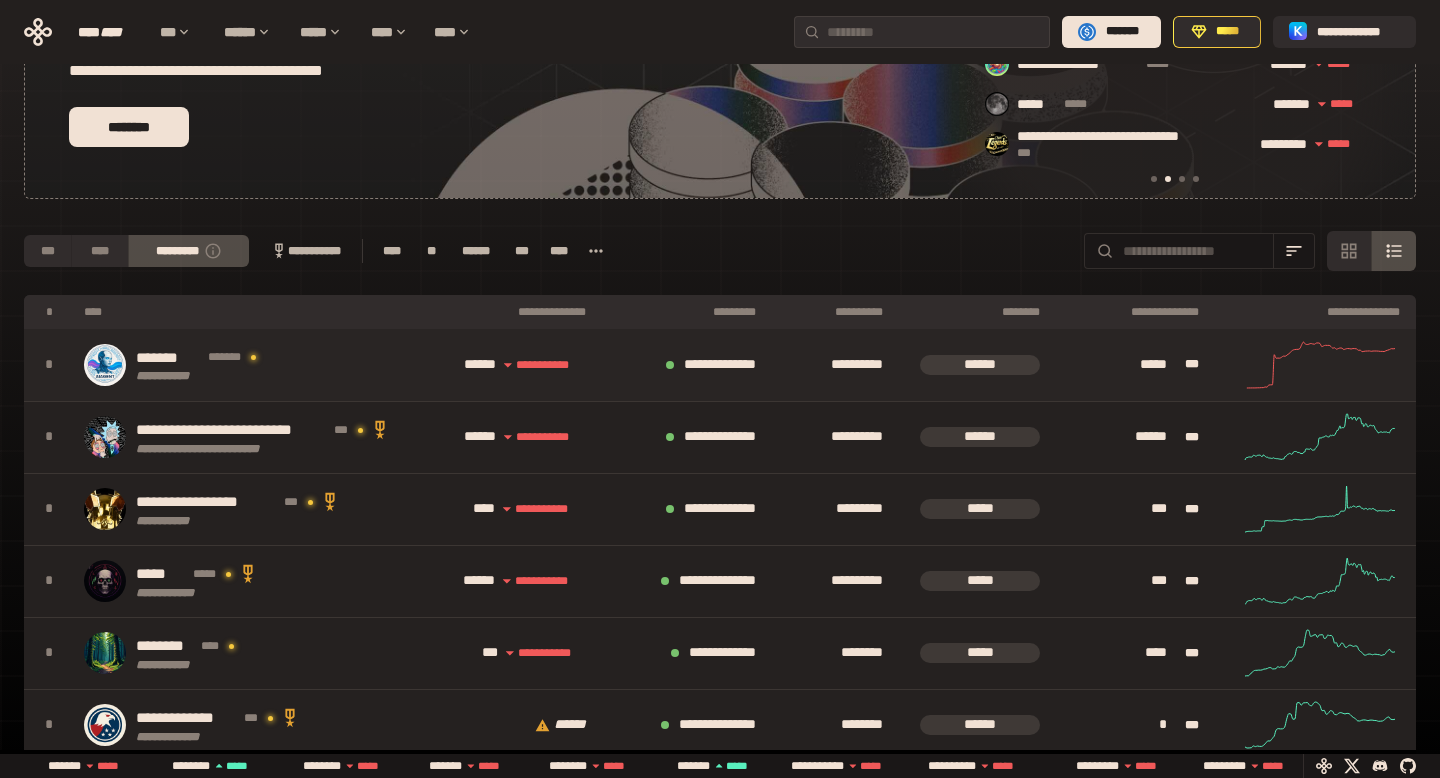 click on "**********" at bounding box center (833, 365) 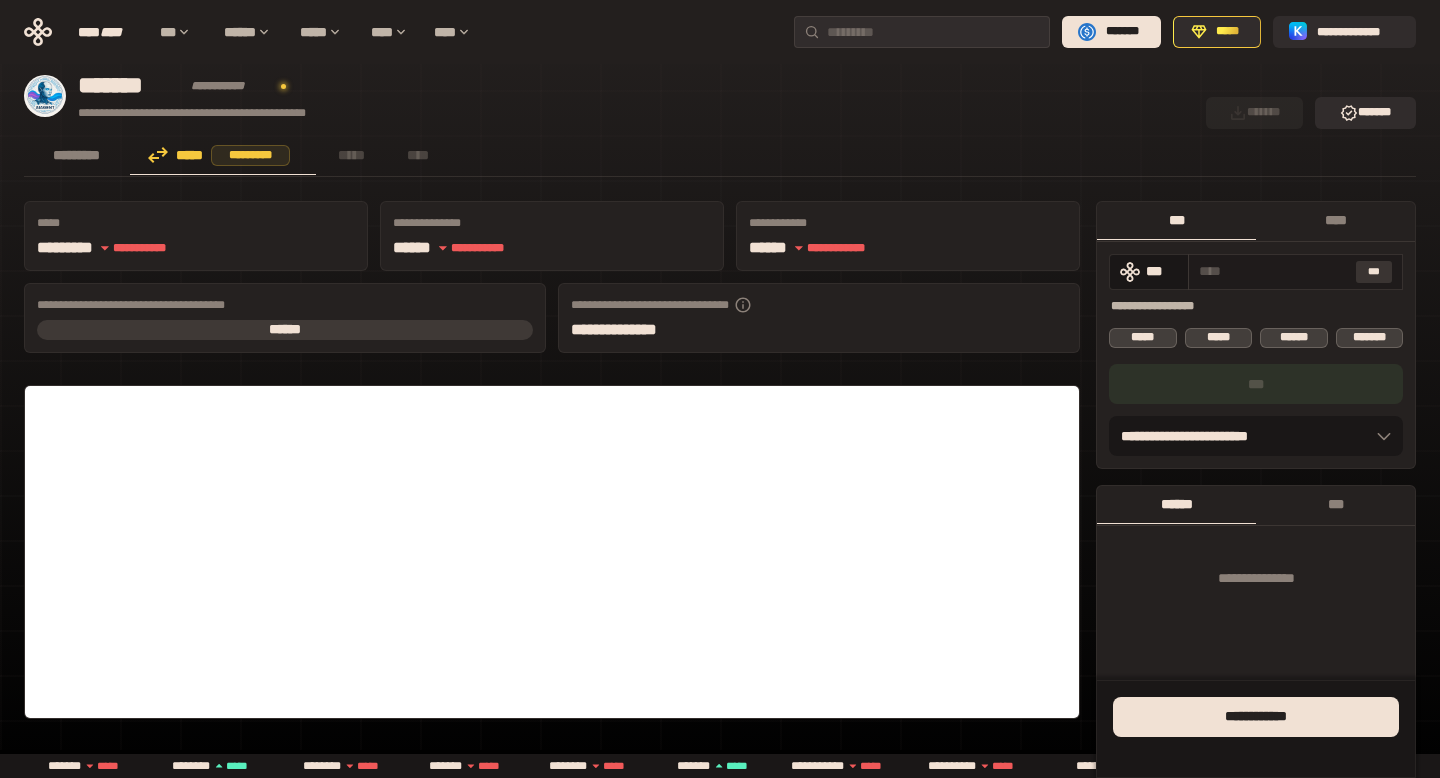 click on "***" at bounding box center (1374, 272) 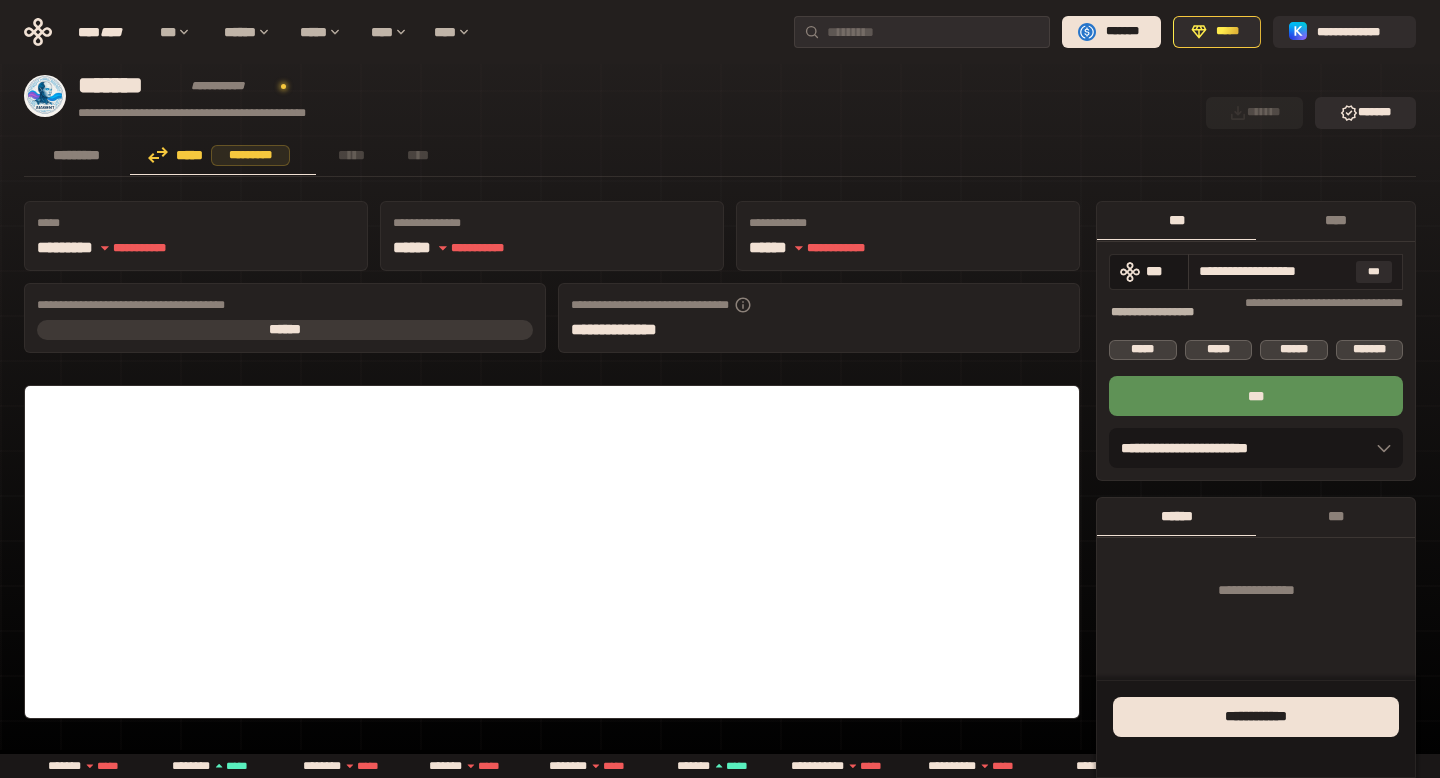 click on "**********" at bounding box center [1273, 271] 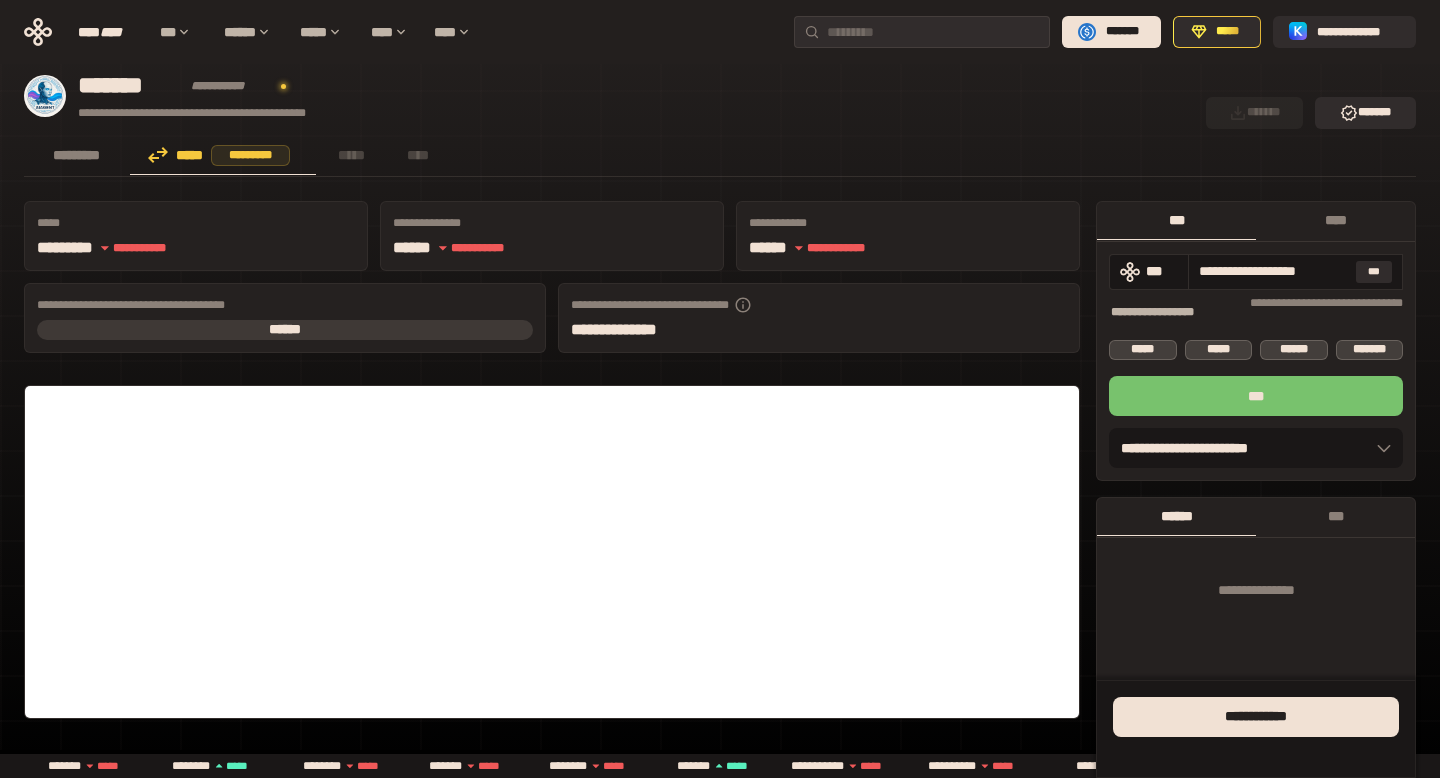 type on "**********" 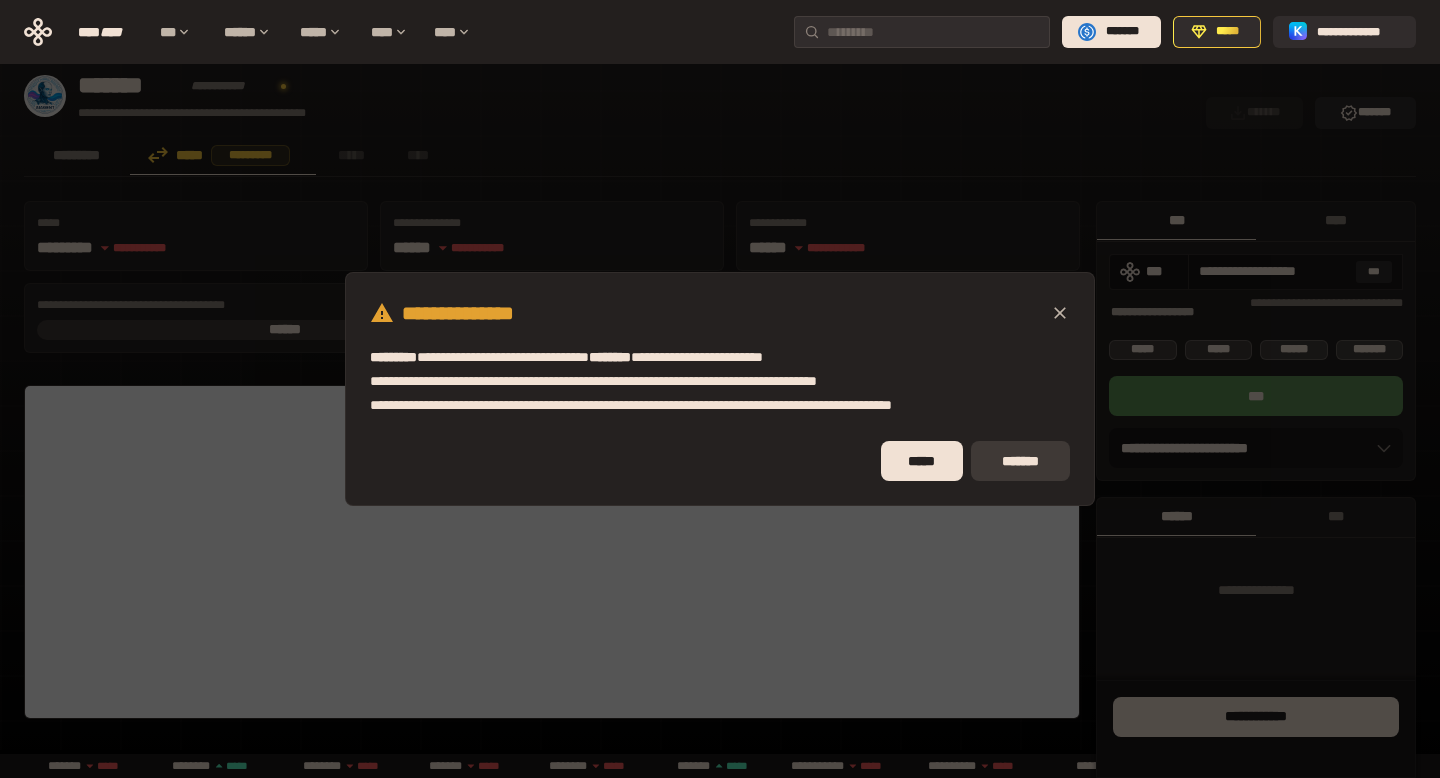 click on "*******" at bounding box center (1020, 461) 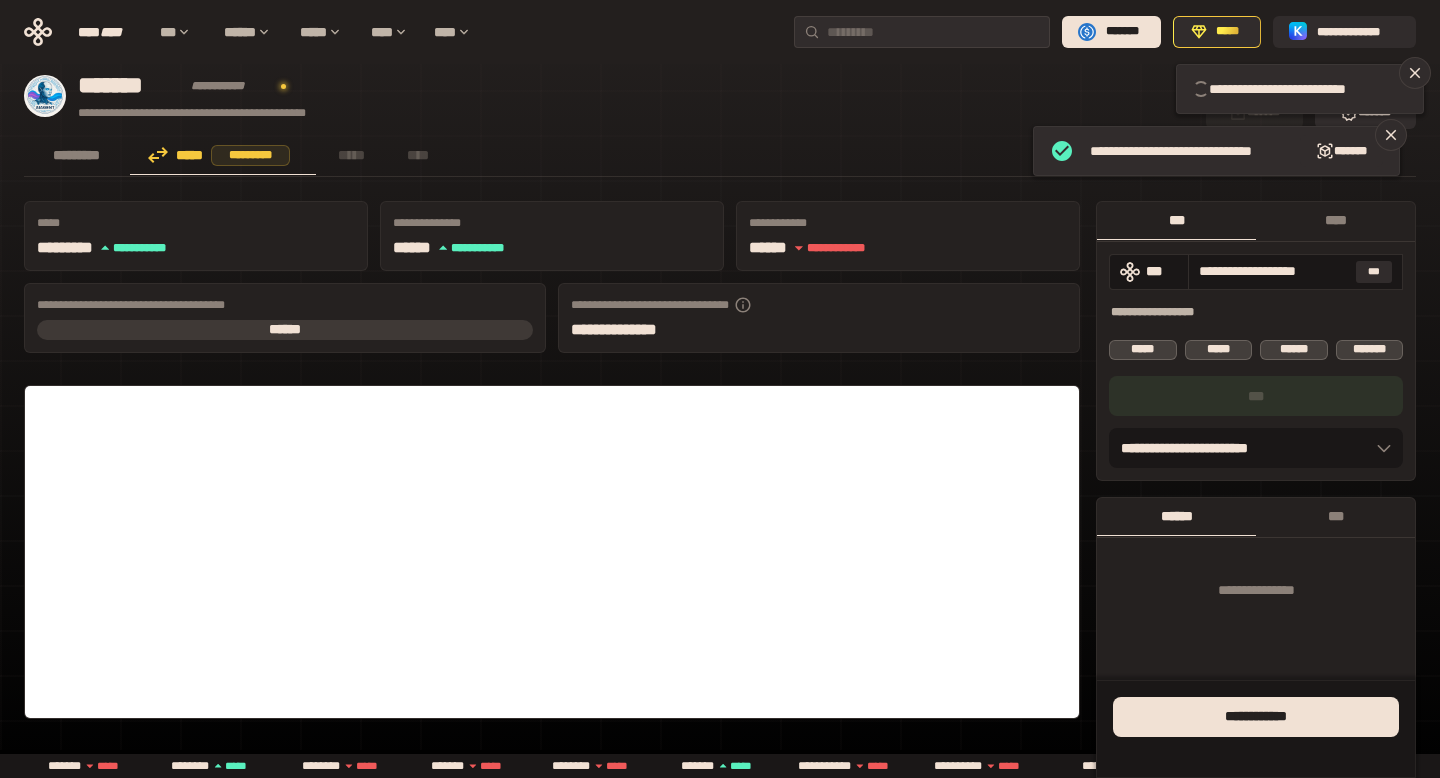 type 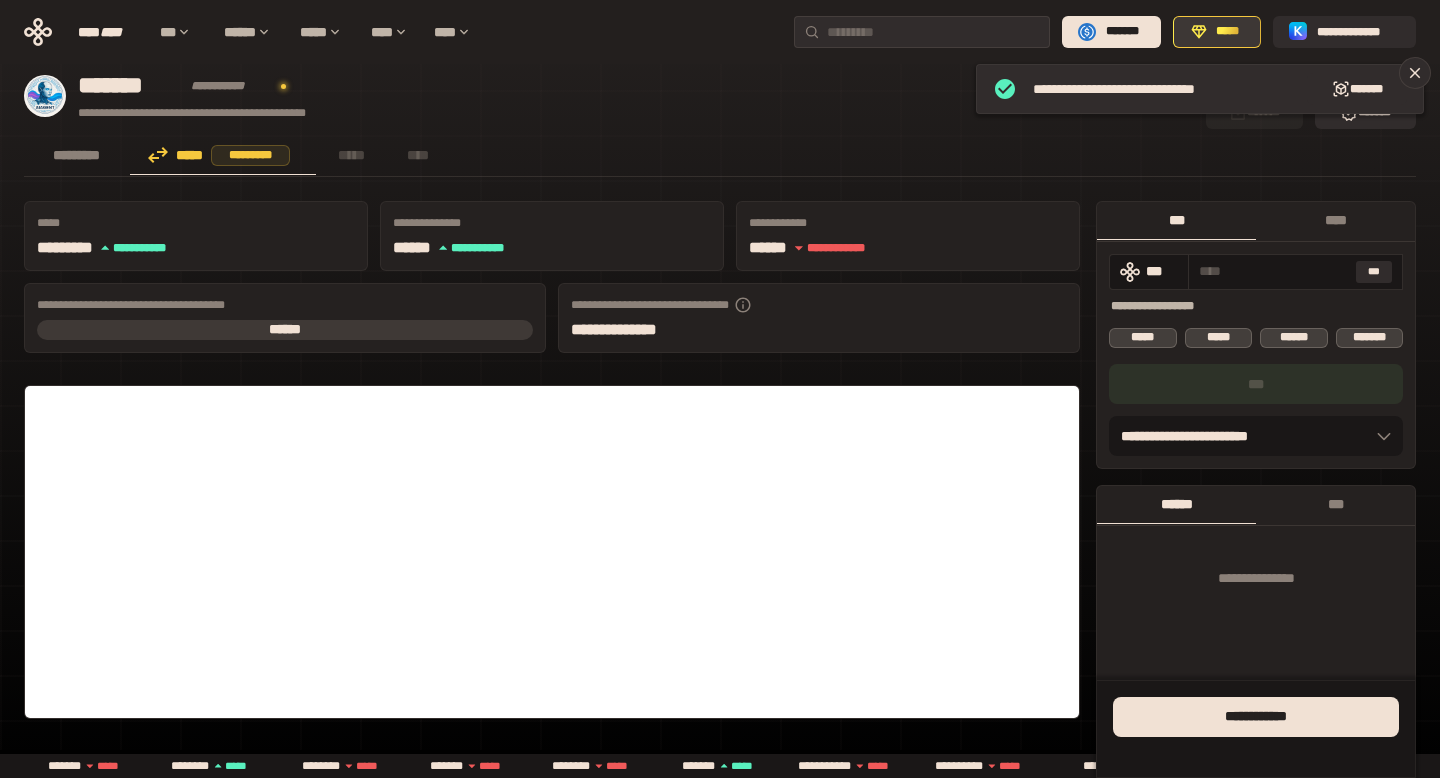 click on "*****" at bounding box center [1217, 32] 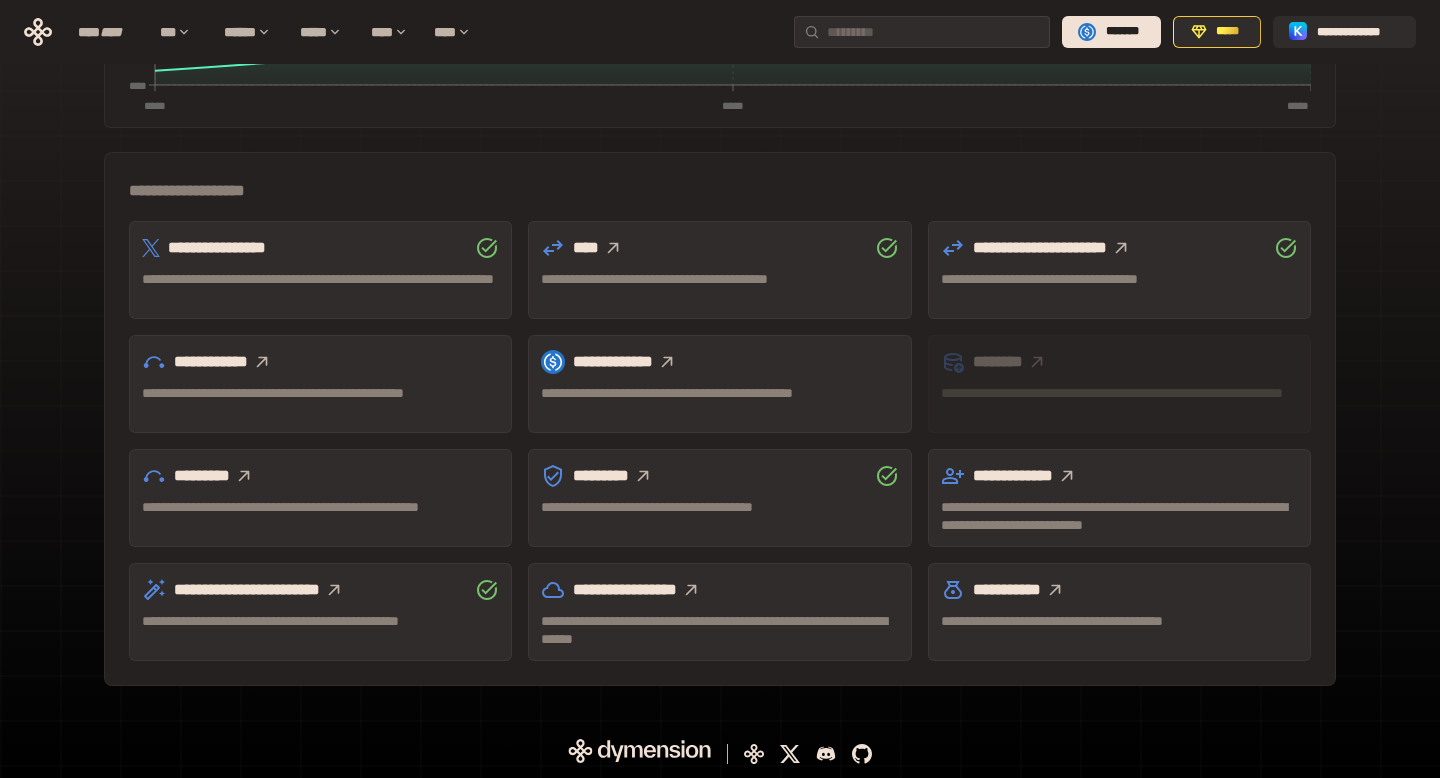 scroll, scrollTop: 0, scrollLeft: 0, axis: both 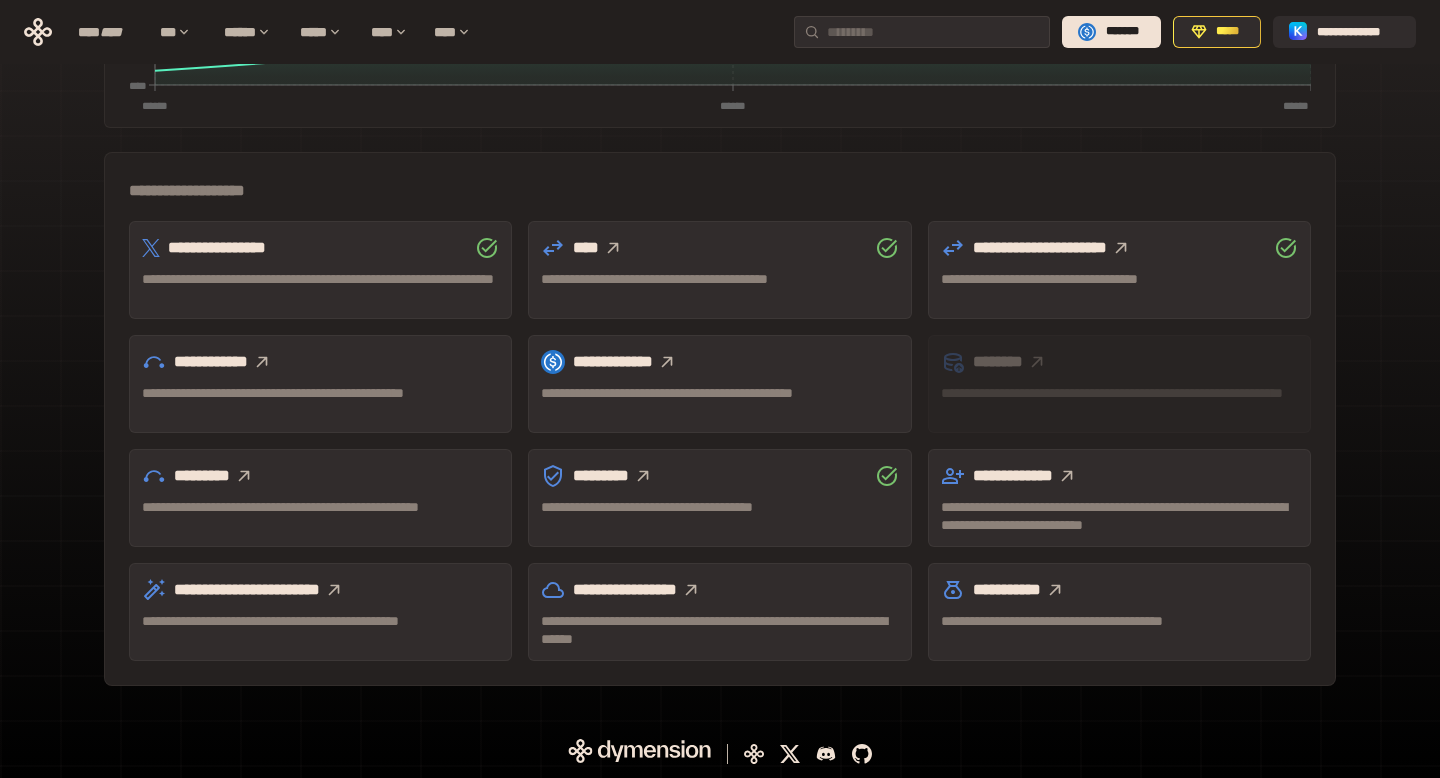 click 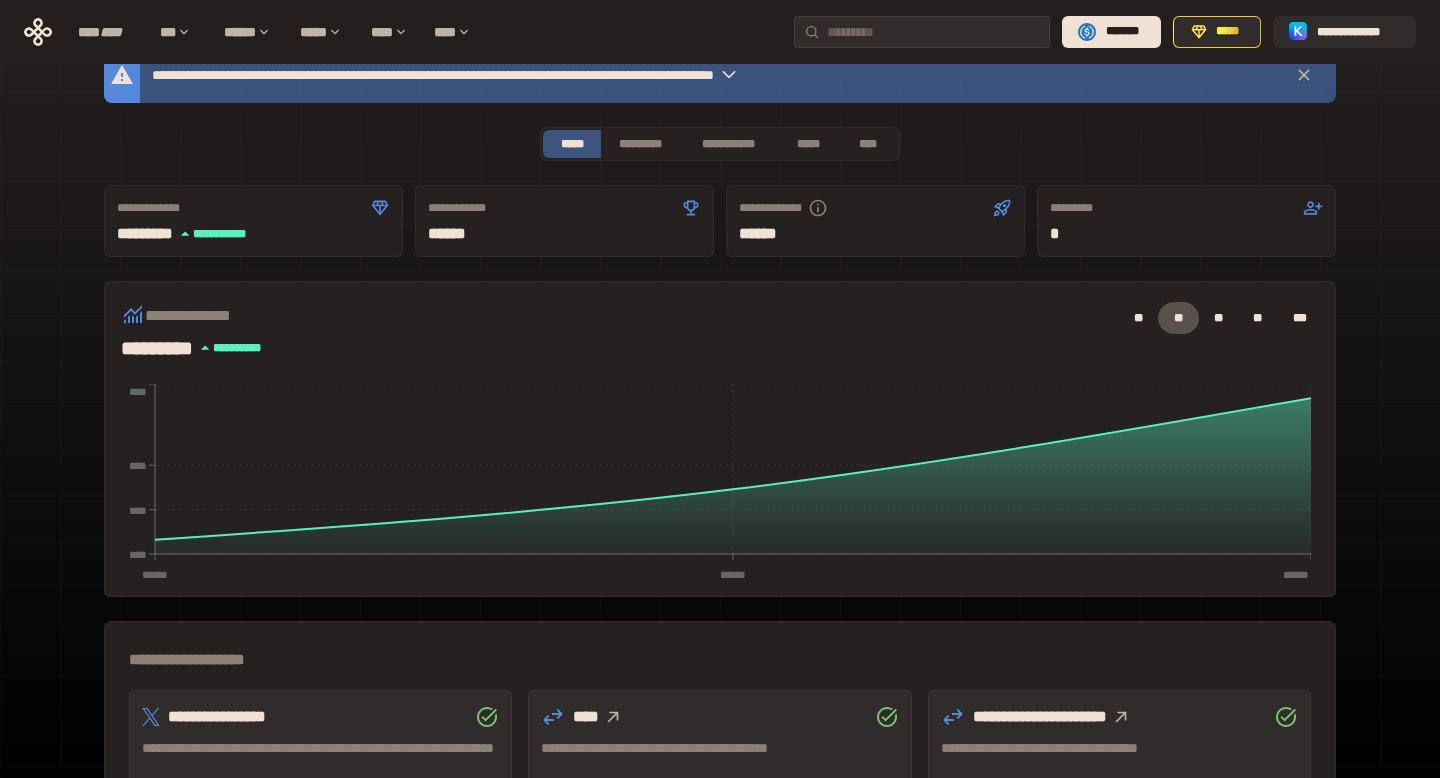 scroll, scrollTop: 0, scrollLeft: 0, axis: both 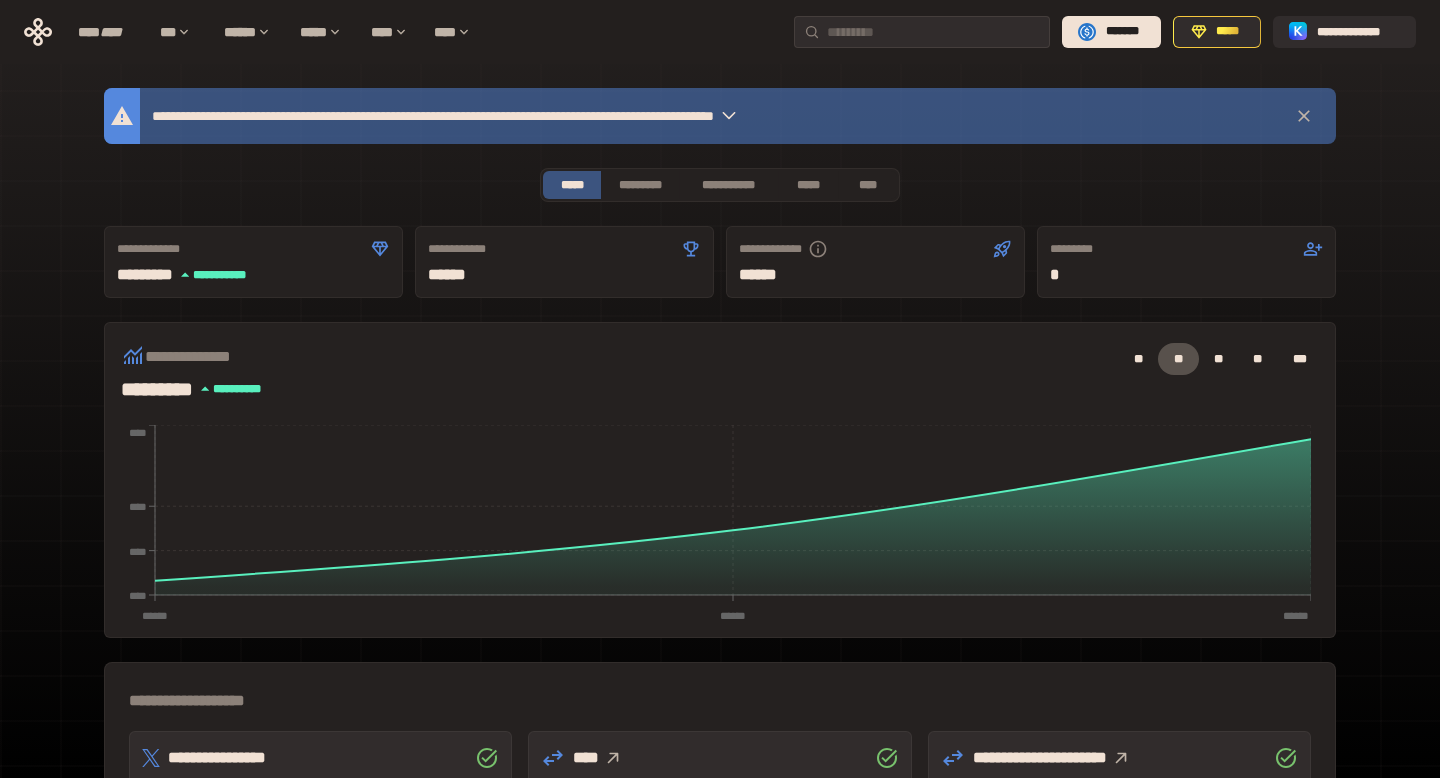 click at bounding box center [729, 116] 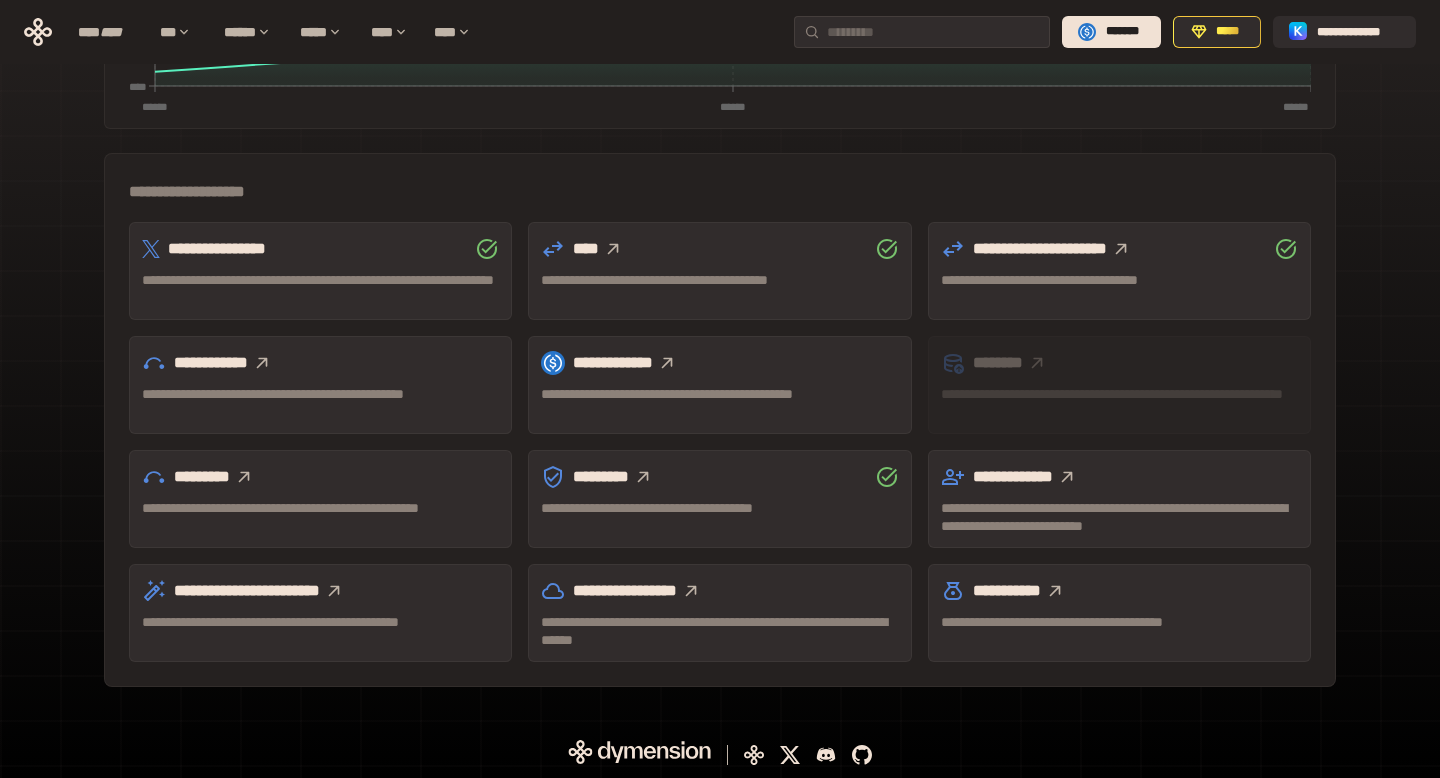 scroll, scrollTop: 510, scrollLeft: 0, axis: vertical 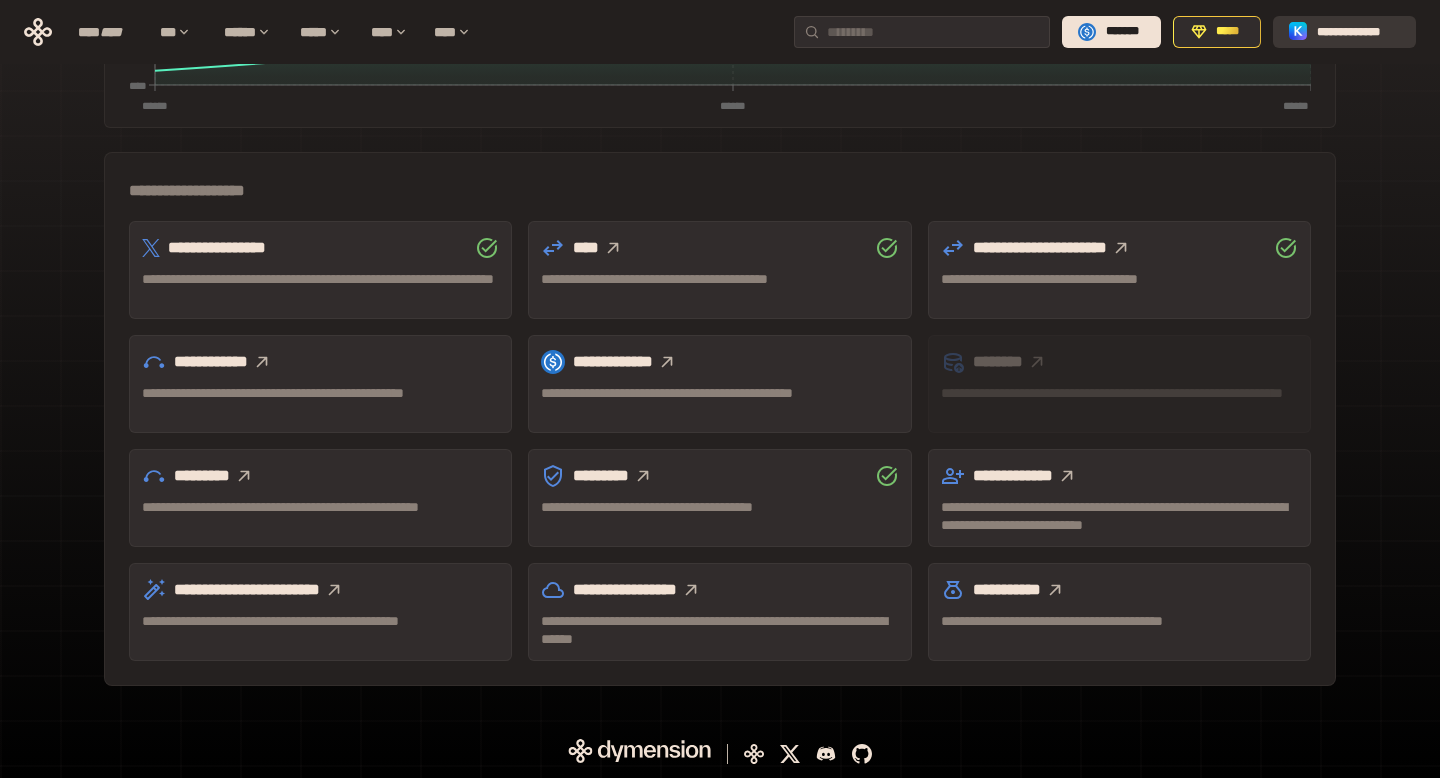 click on "**********" at bounding box center [1358, 32] 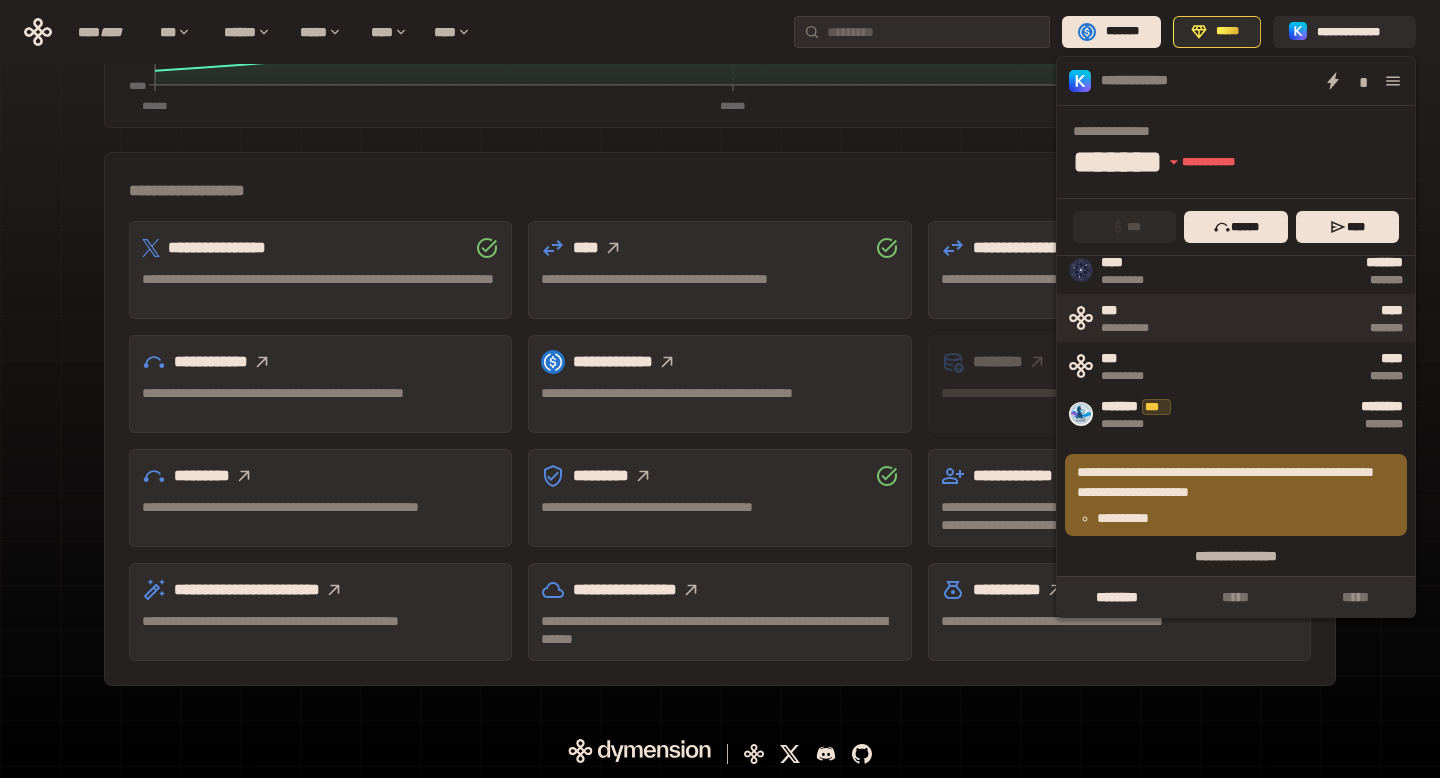 scroll, scrollTop: 0, scrollLeft: 0, axis: both 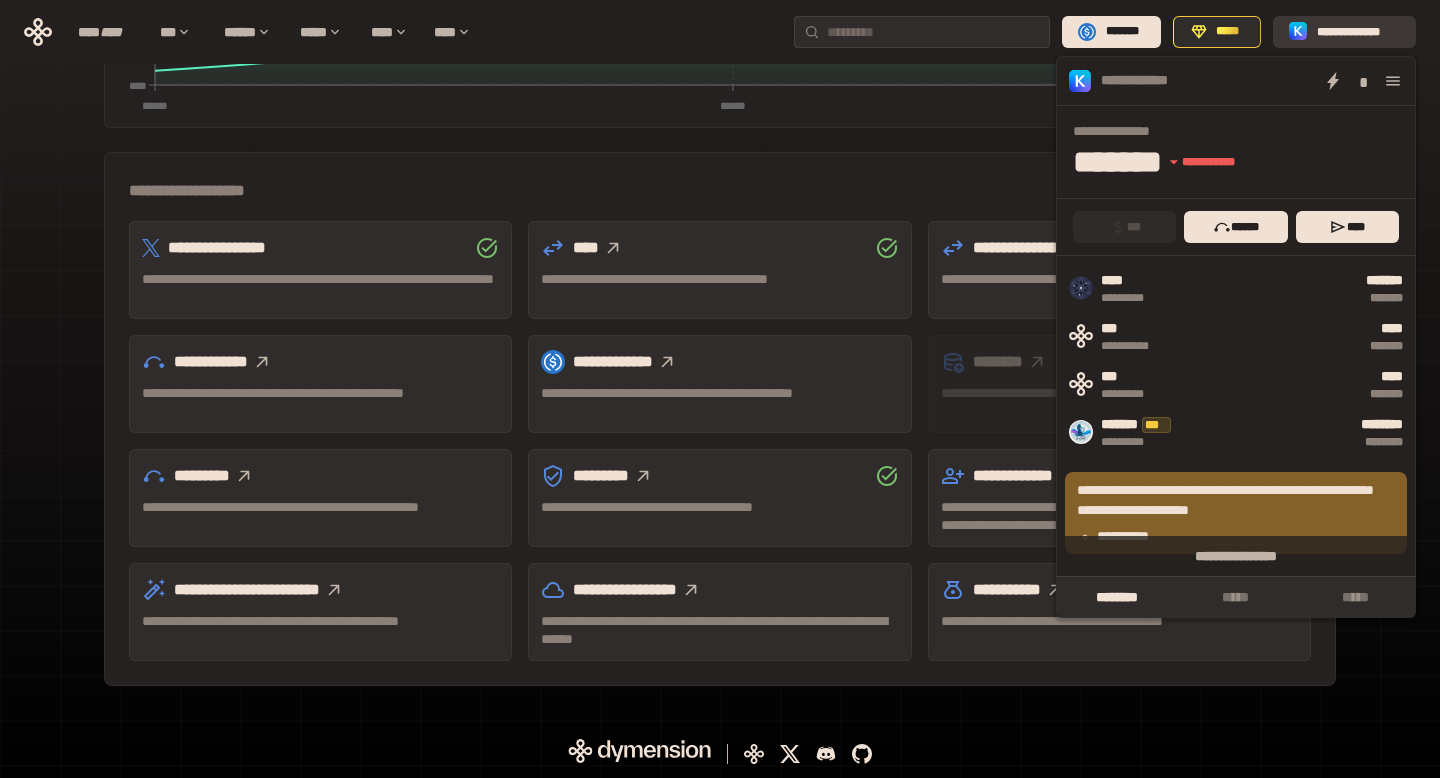 click on "**********" at bounding box center [1358, 32] 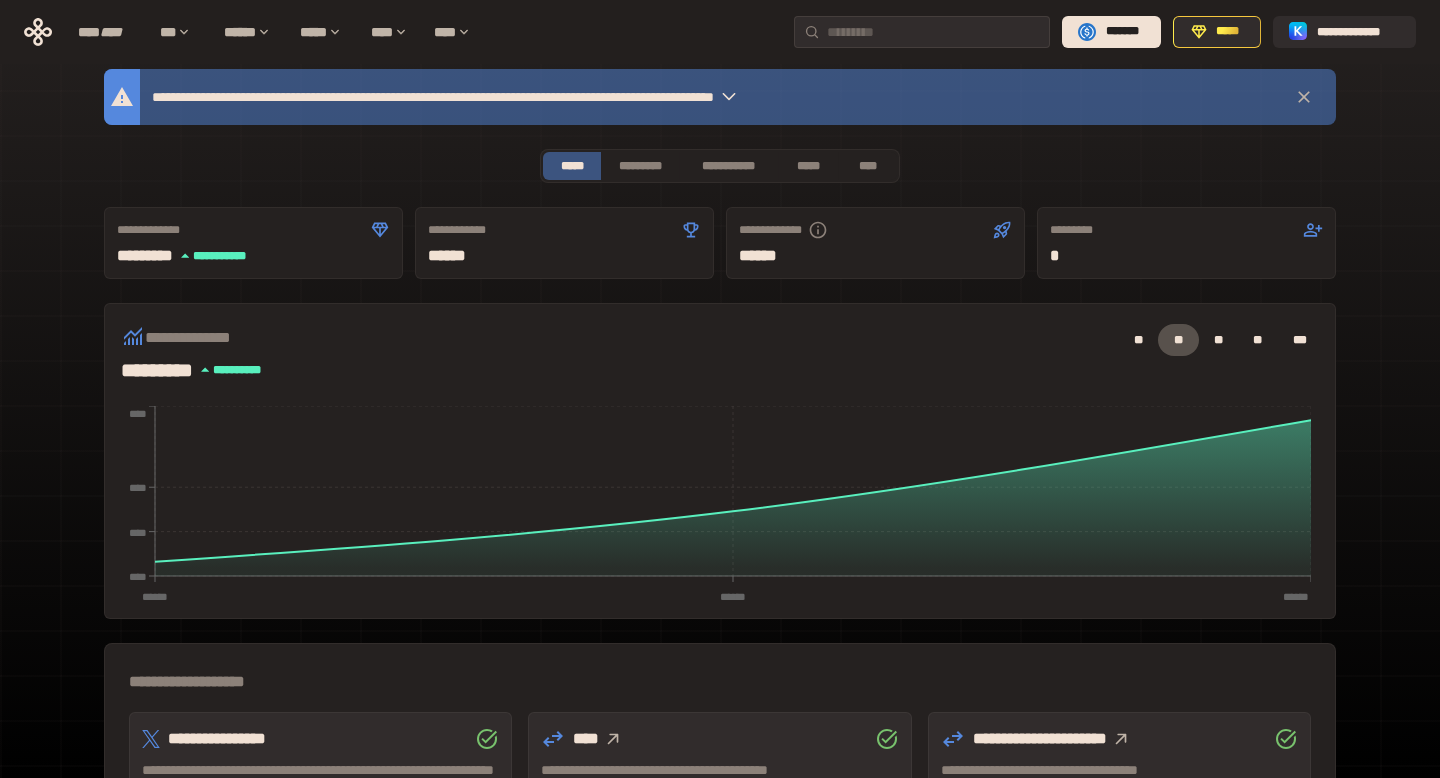 scroll, scrollTop: 0, scrollLeft: 0, axis: both 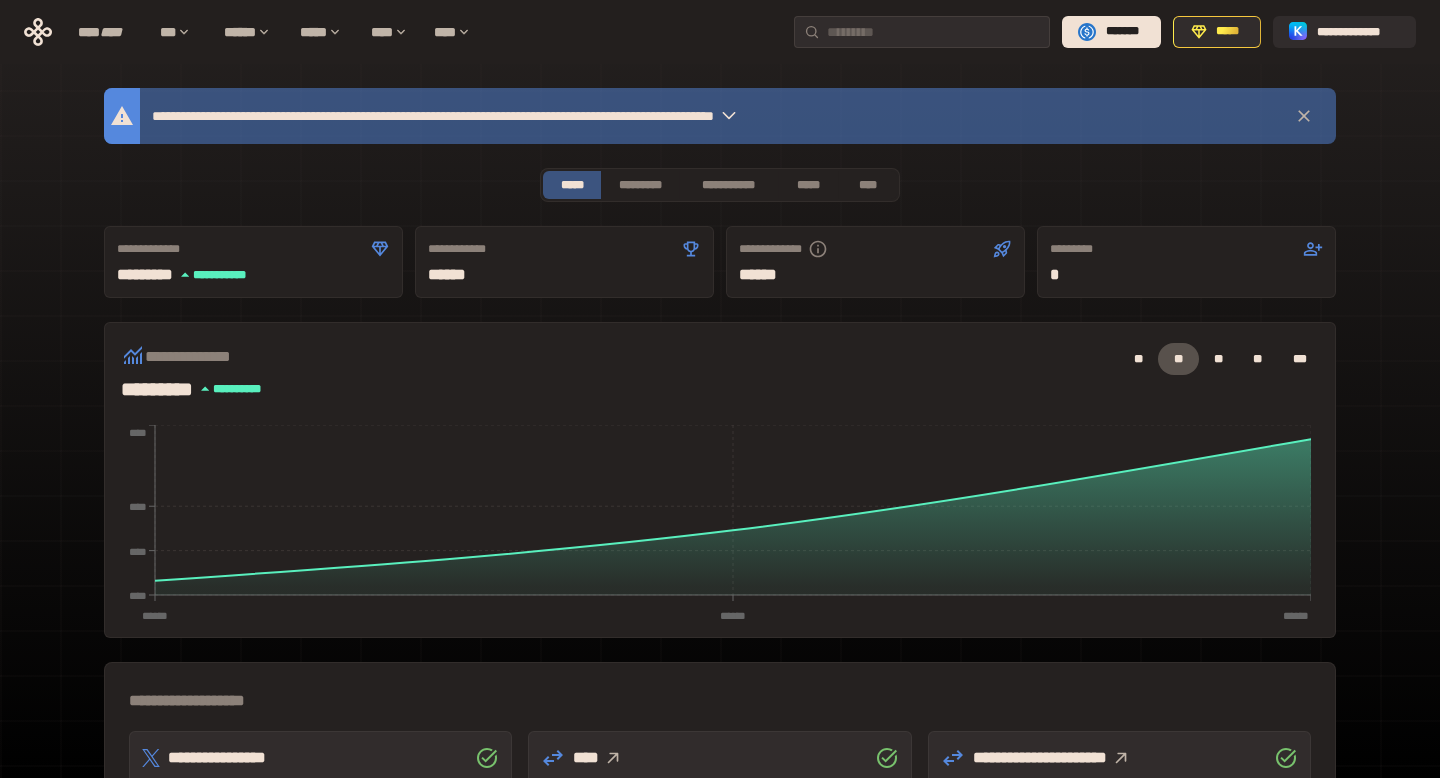 click 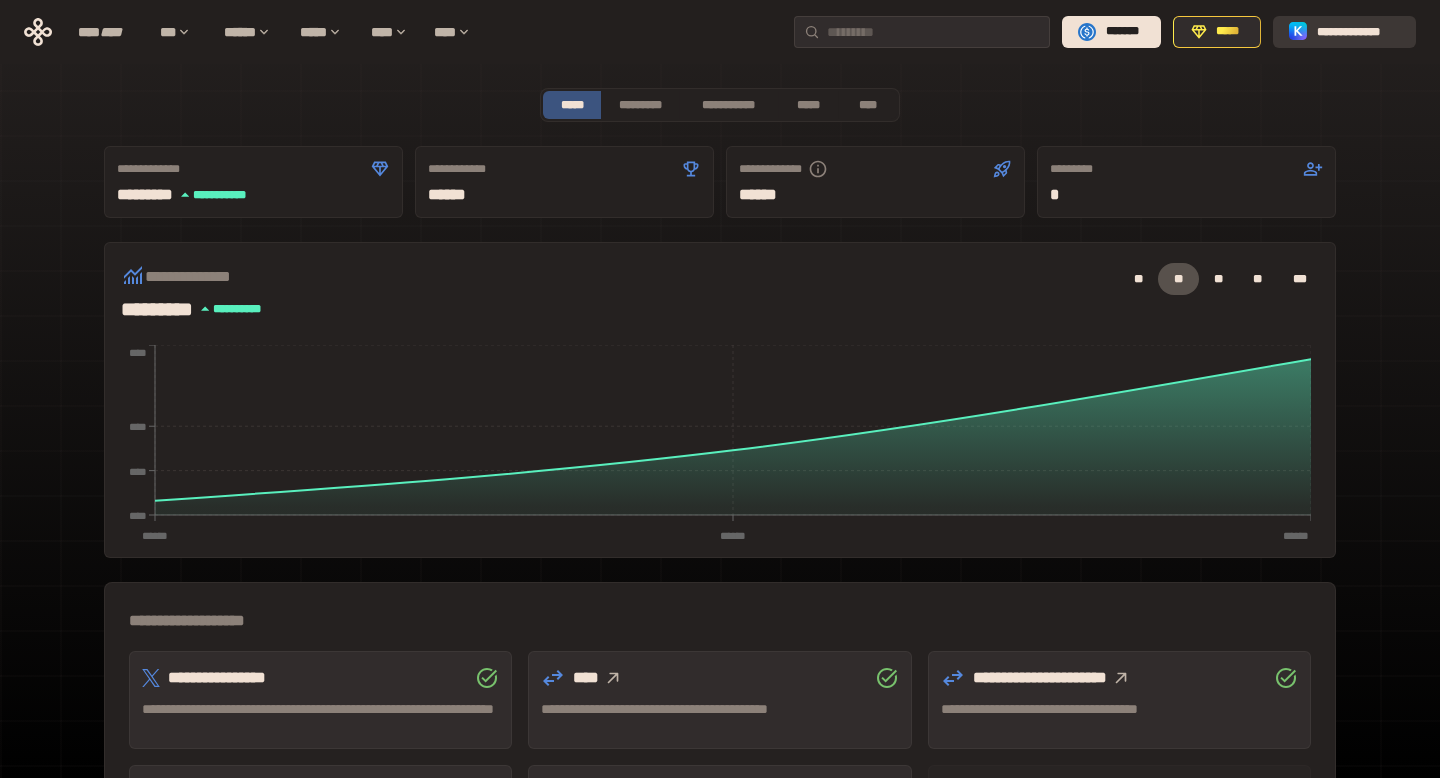 click on "**********" at bounding box center (1358, 32) 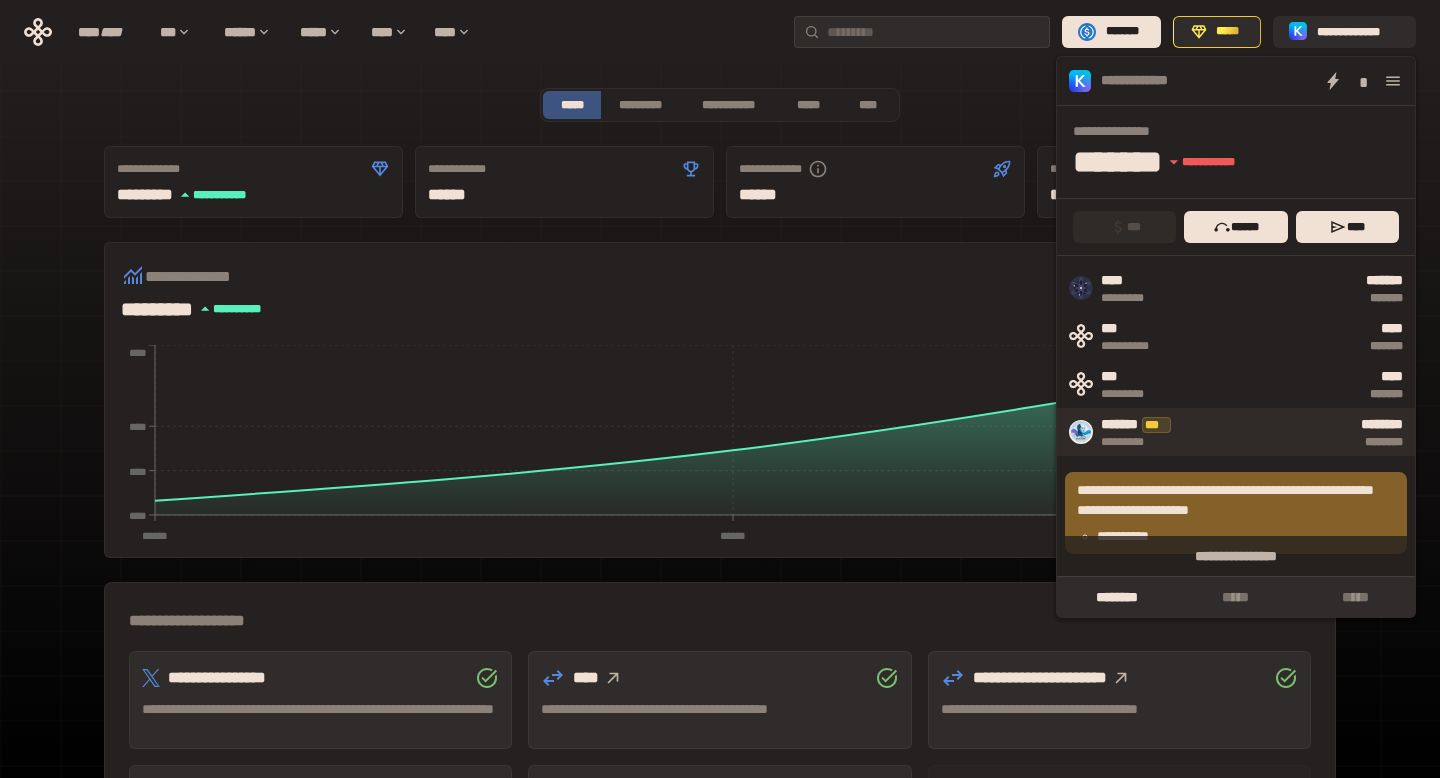 click on "*******   *** ********* ******** ********" at bounding box center (1236, 432) 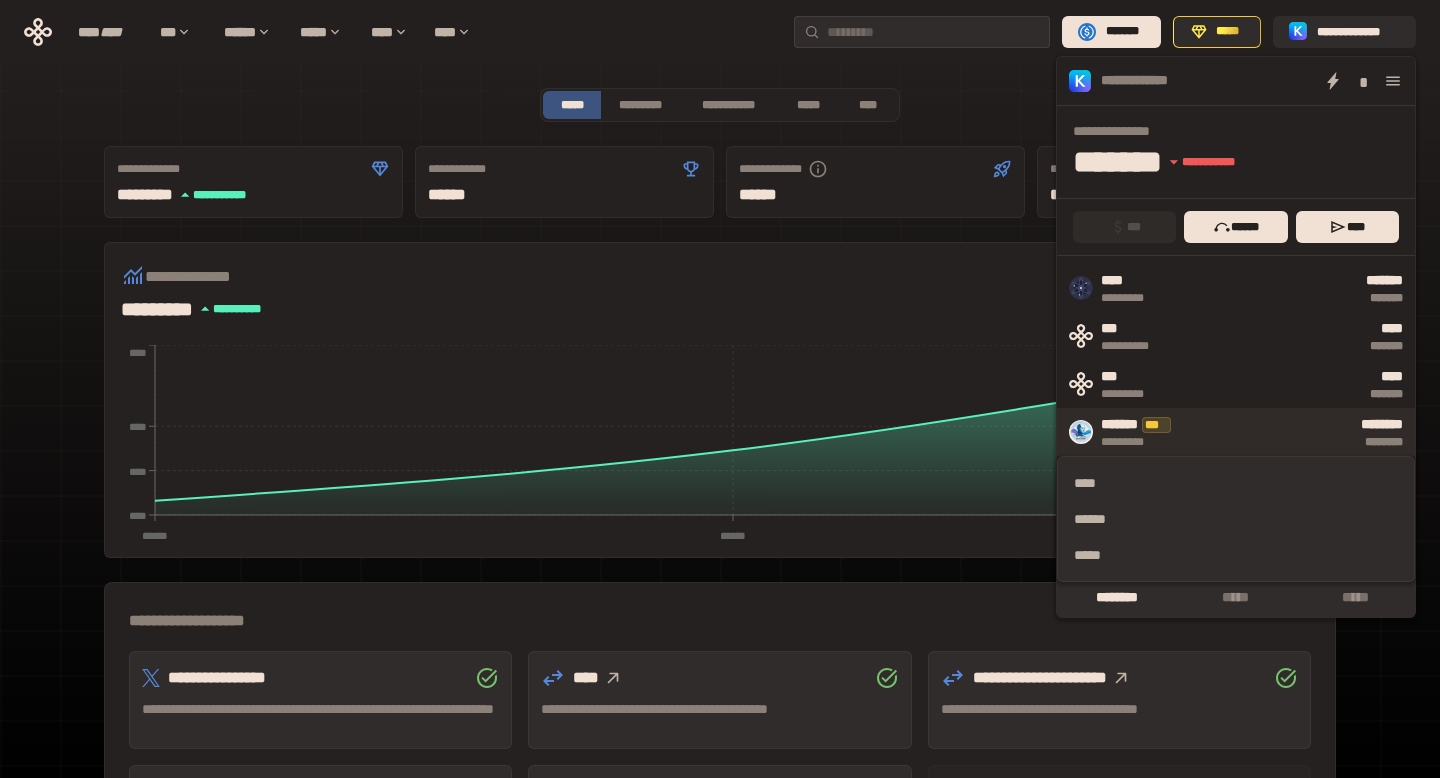 click on "*******   *** ********* ******** ********" at bounding box center (1236, 432) 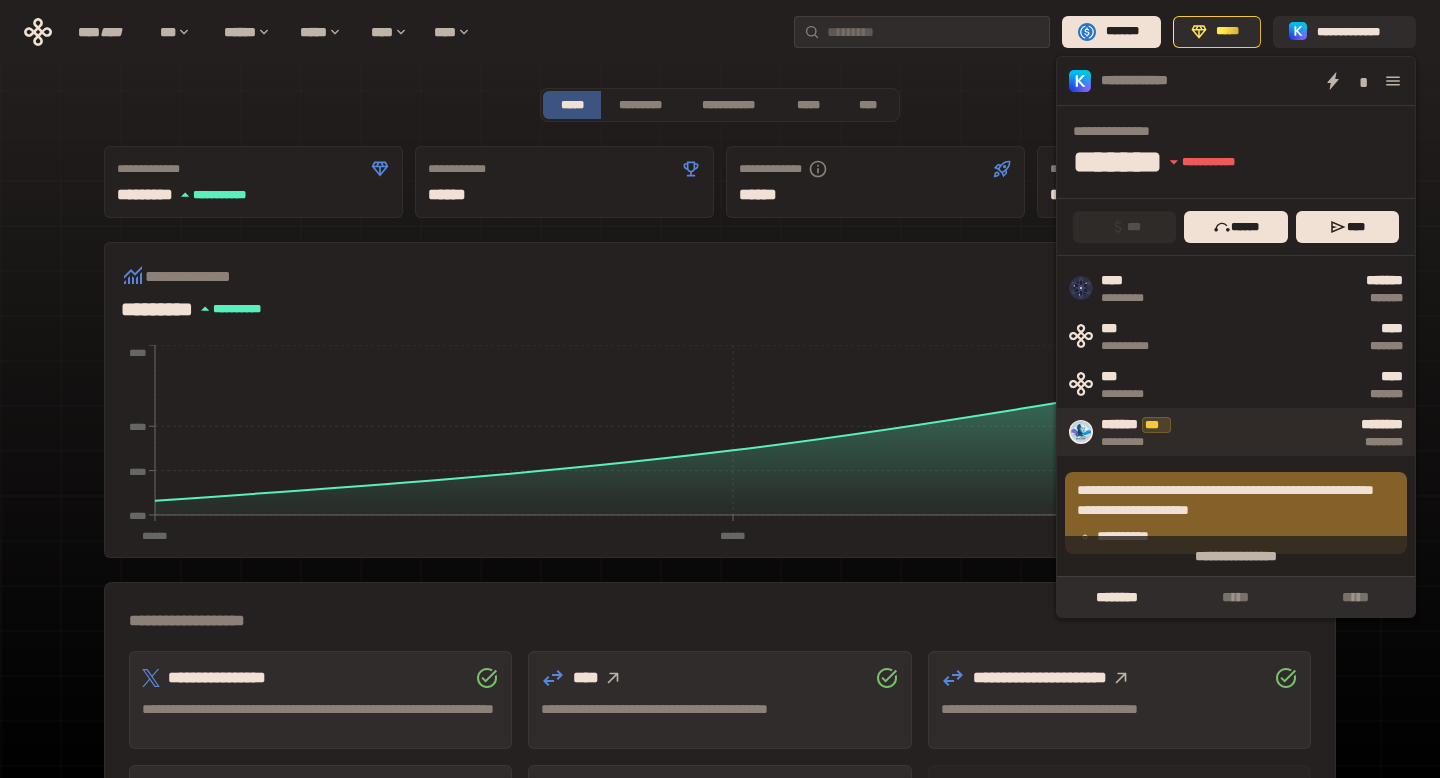 click at bounding box center [1081, 432] 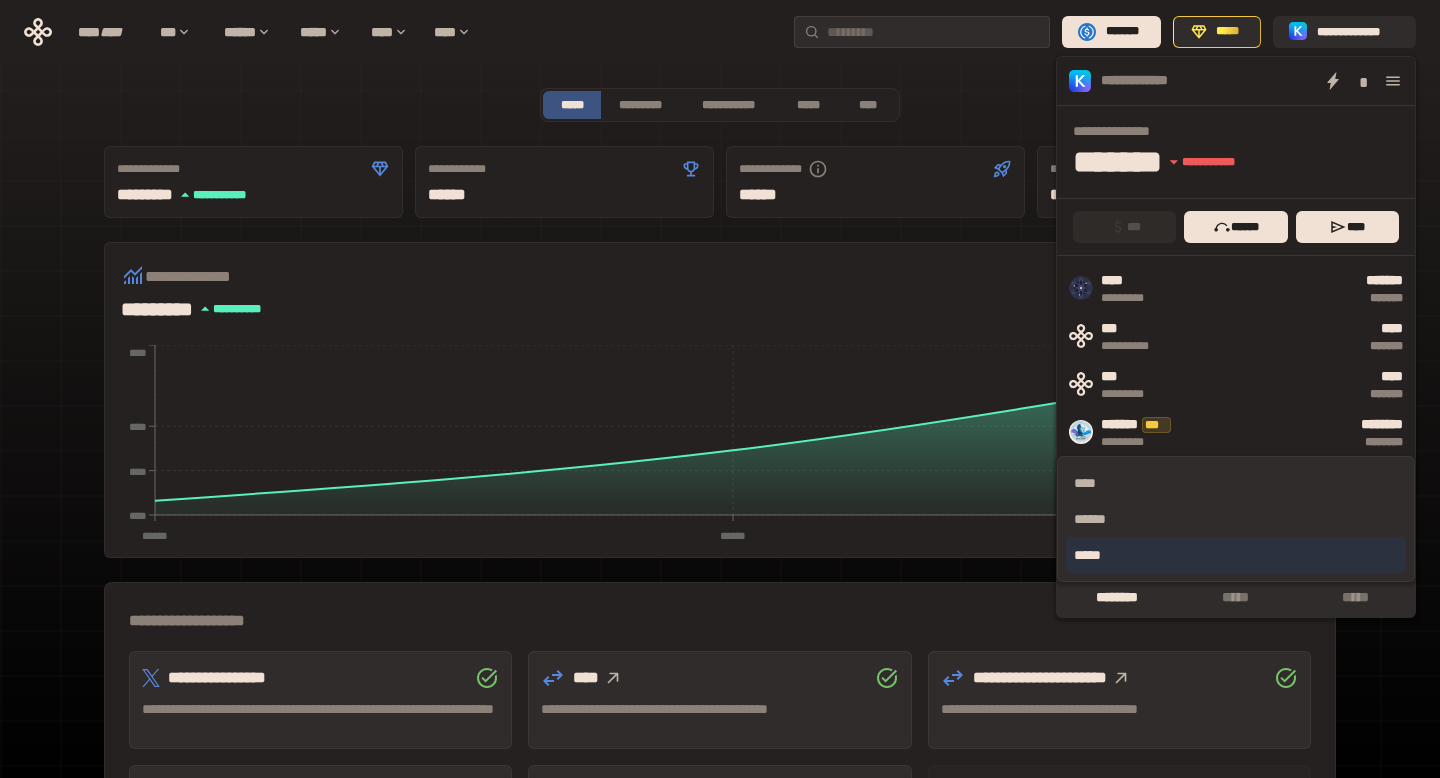 click on "*****" at bounding box center (1236, 555) 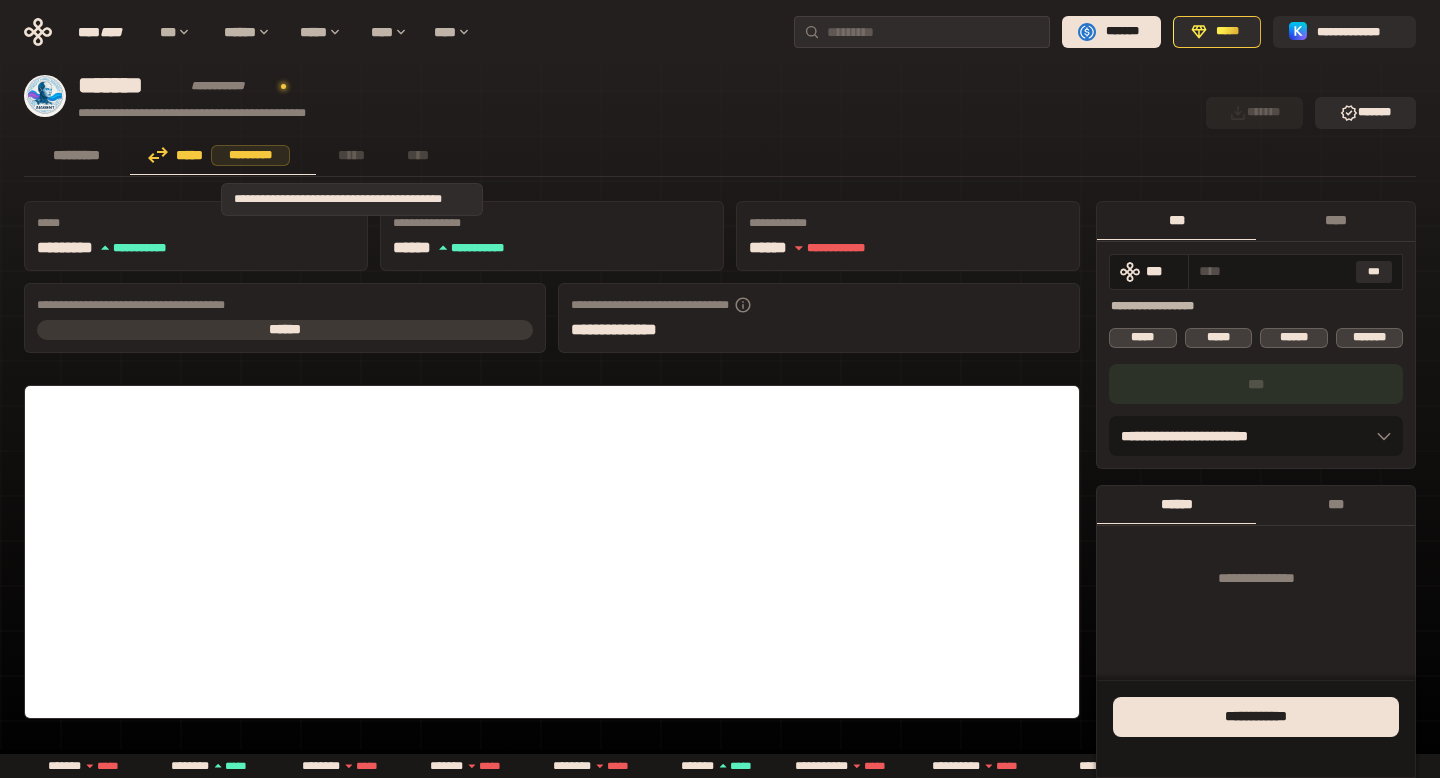 click on "*****" at bounding box center [351, 155] 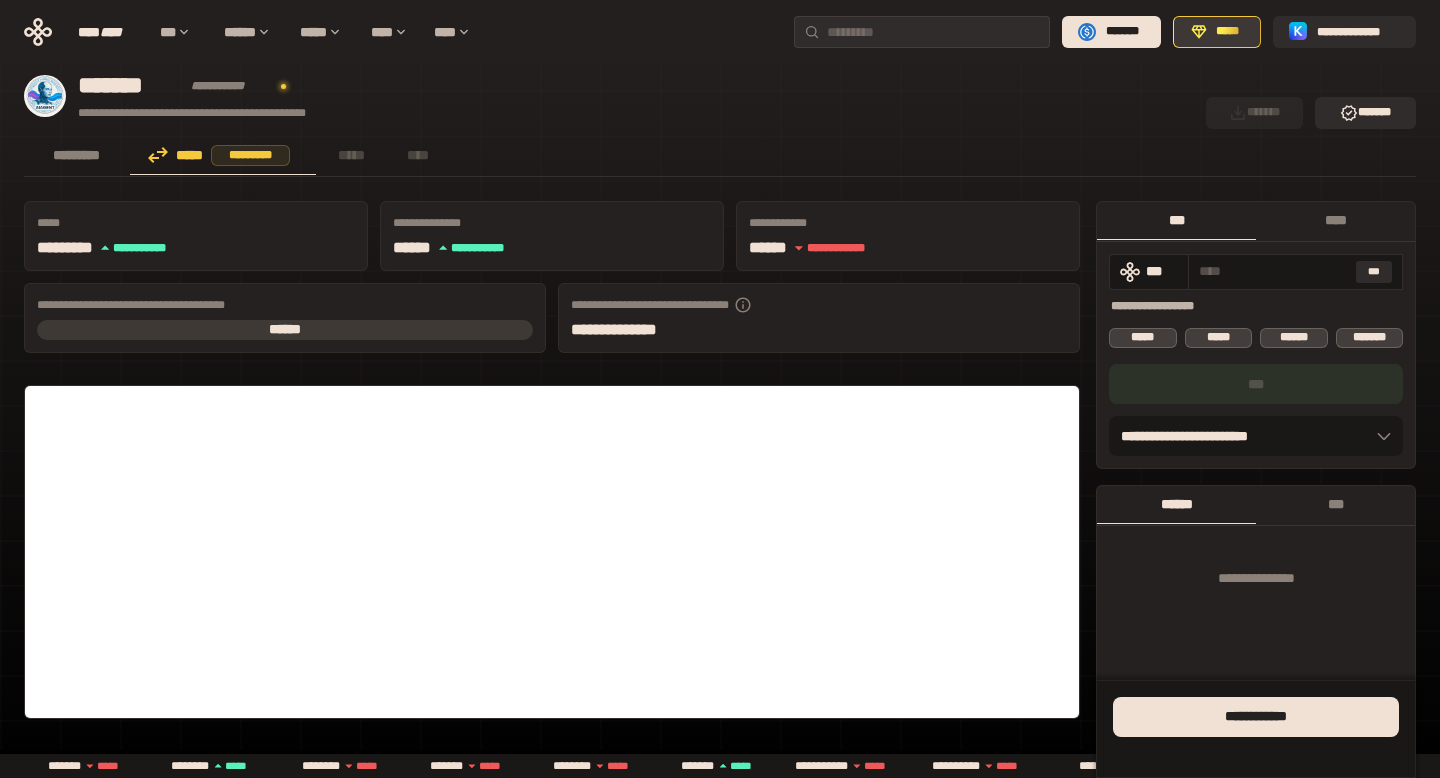 click on "*****" at bounding box center (1228, 32) 